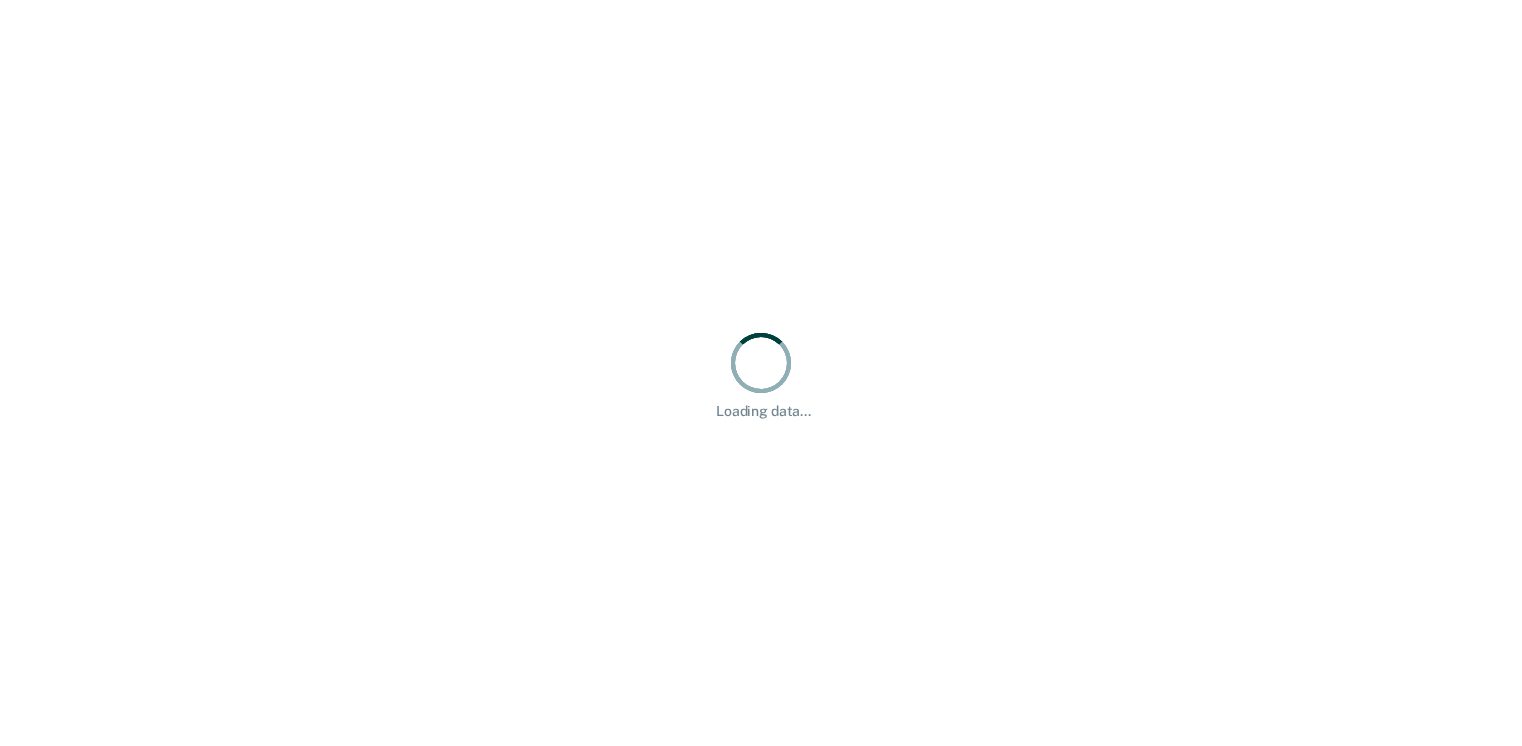 scroll, scrollTop: 0, scrollLeft: 0, axis: both 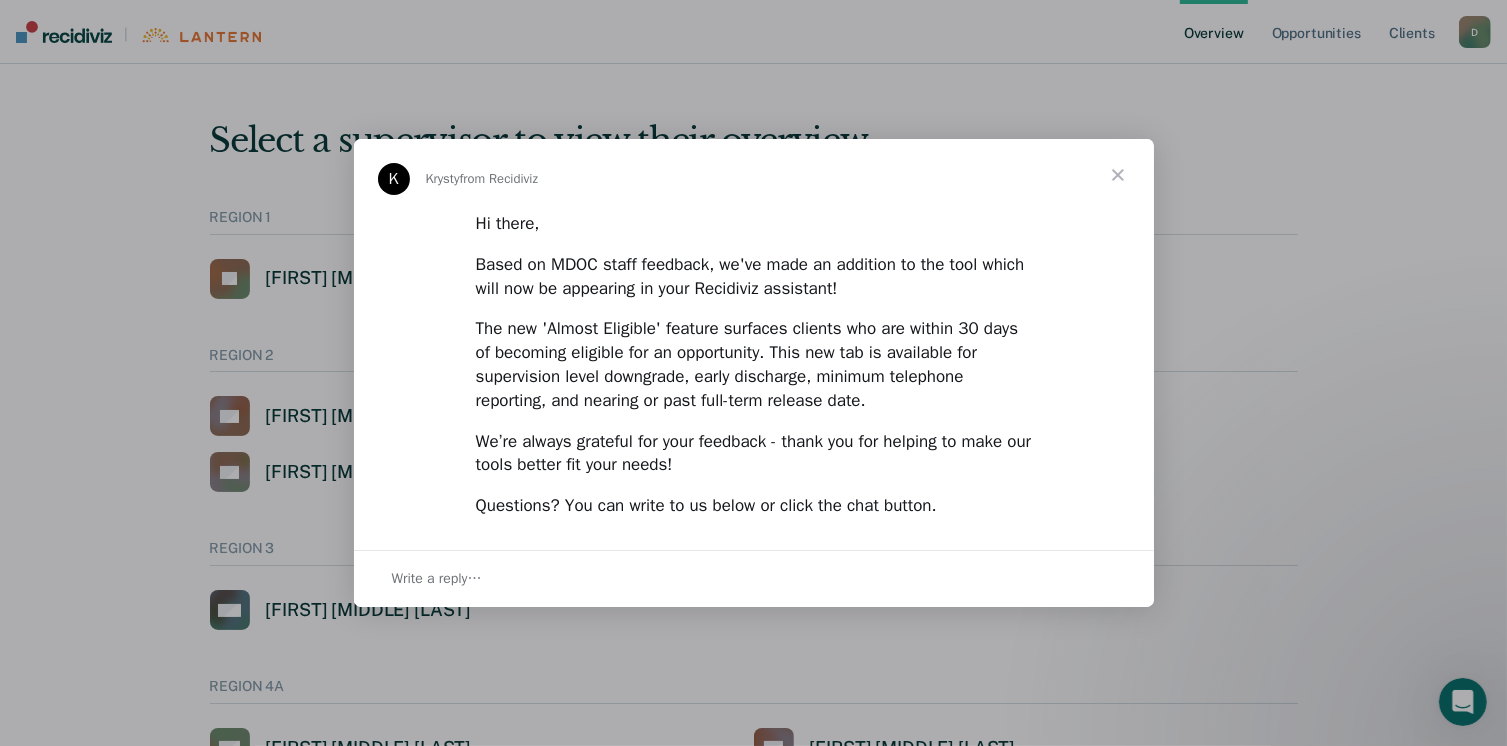 click at bounding box center [1118, 175] 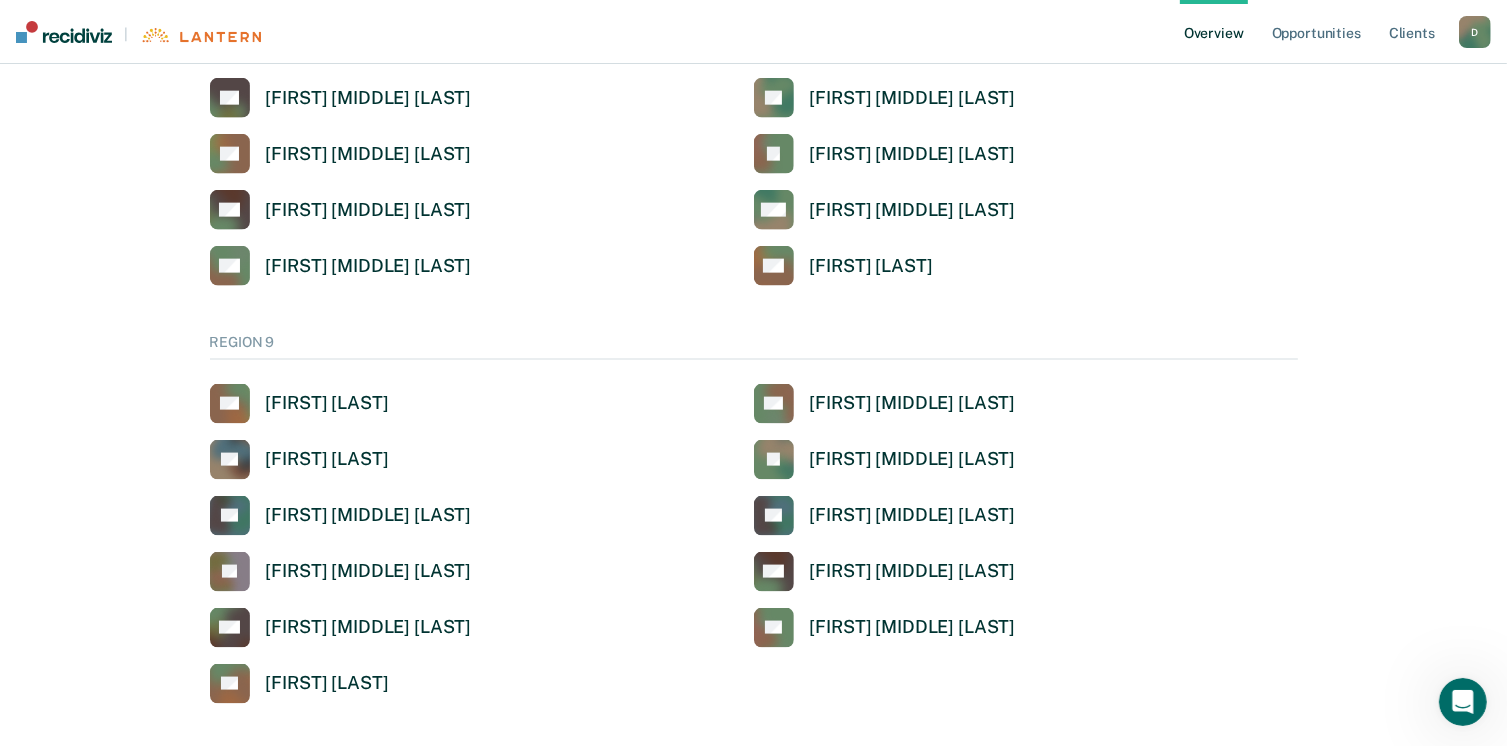 scroll, scrollTop: 2600, scrollLeft: 0, axis: vertical 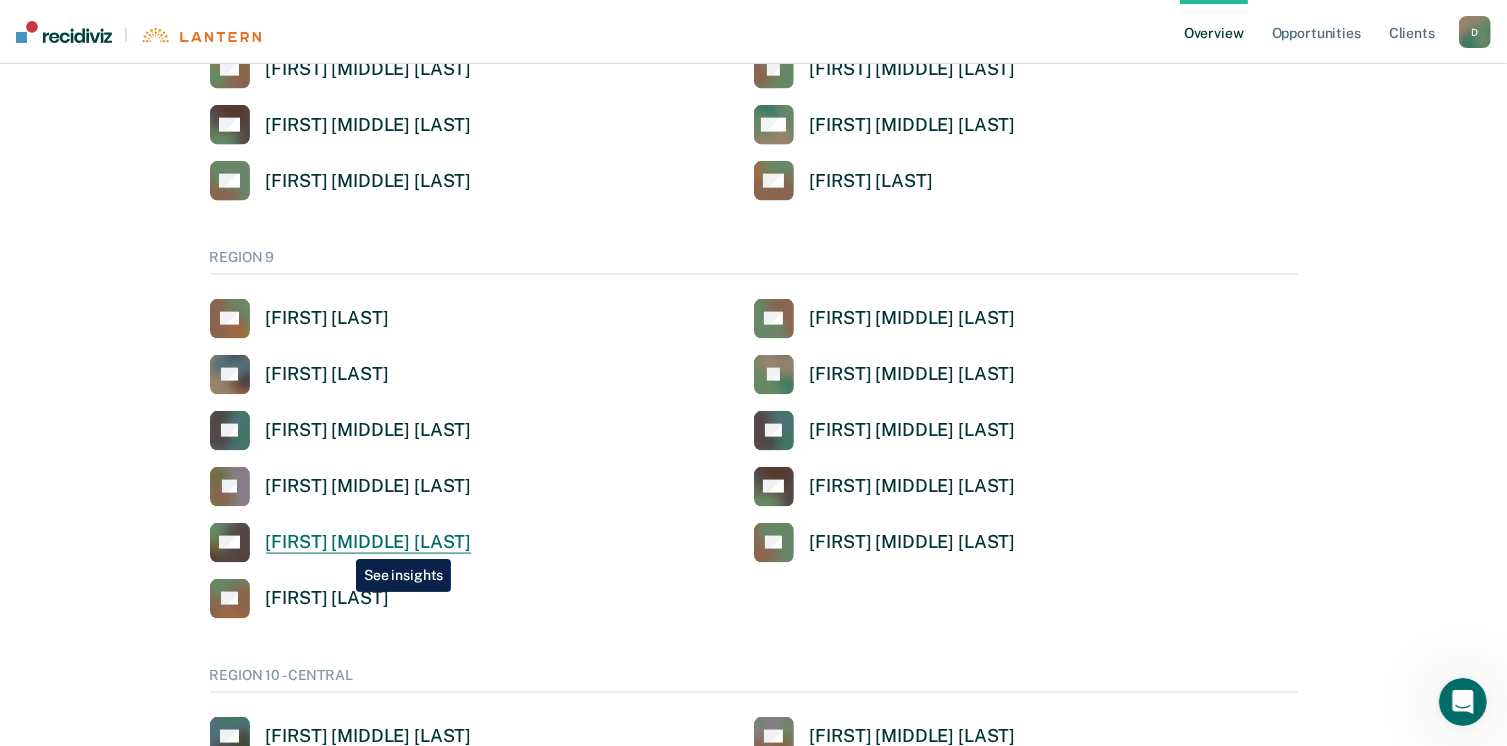 click on "[FIRST] [MIDDLE] [LAST]" at bounding box center (369, 542) 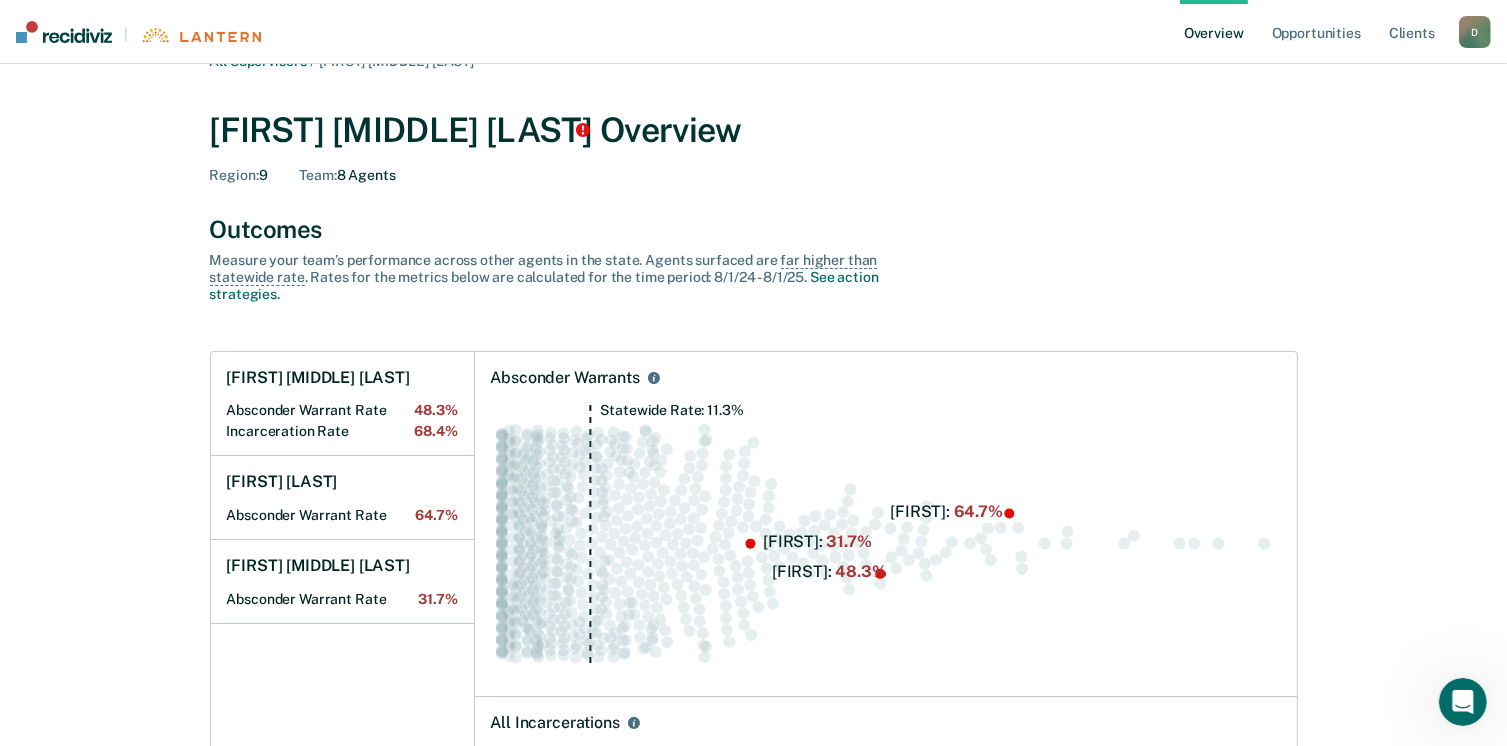 scroll, scrollTop: 0, scrollLeft: 0, axis: both 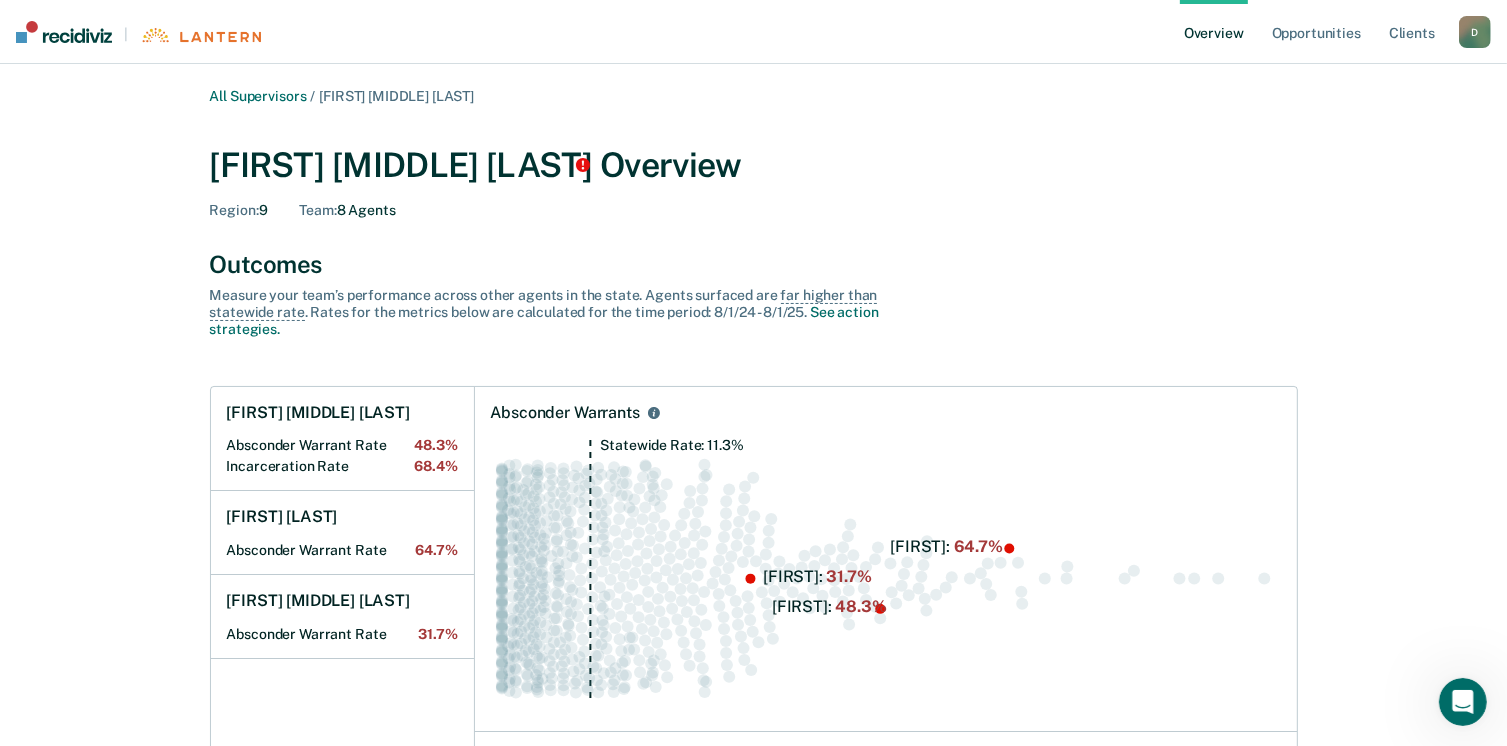click on "Overview" at bounding box center [1214, 32] 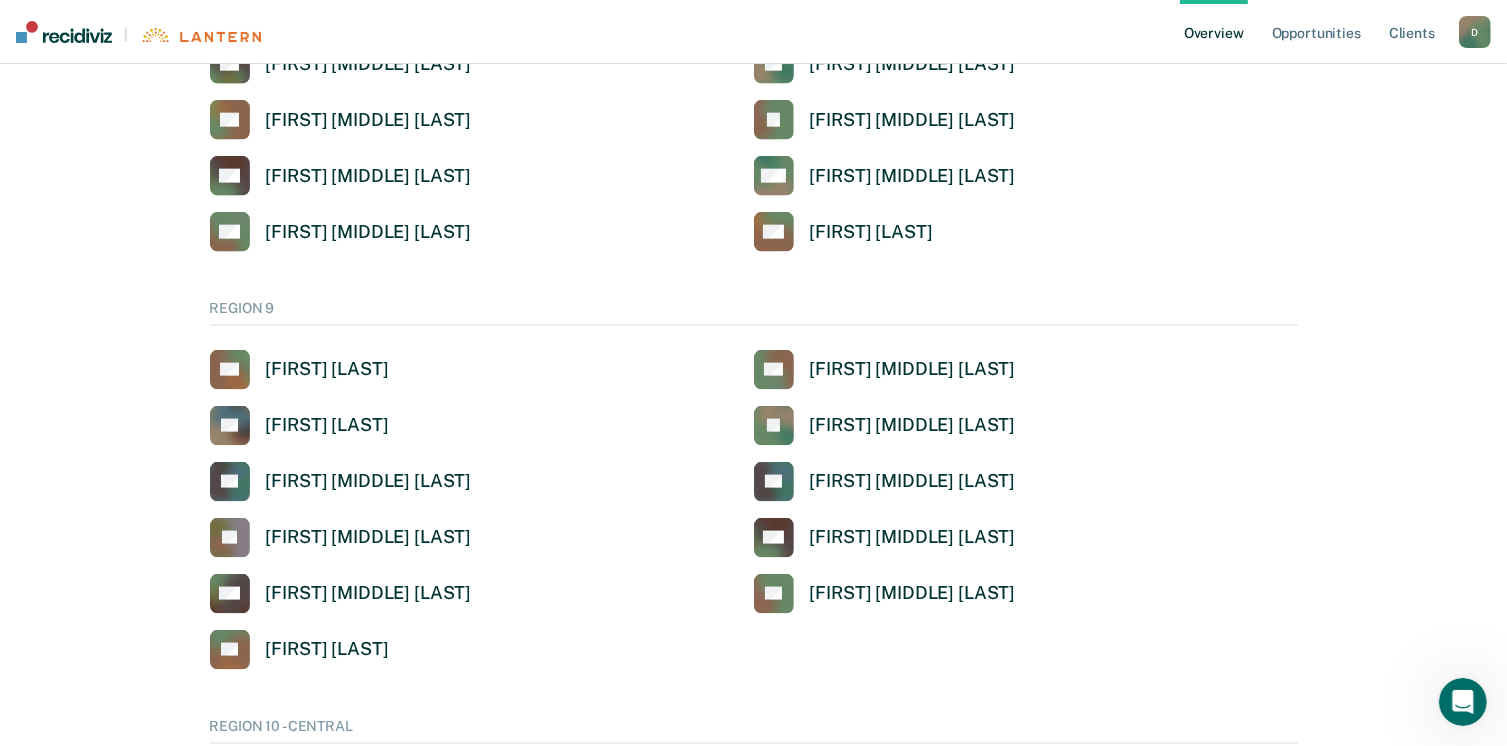 scroll, scrollTop: 2700, scrollLeft: 0, axis: vertical 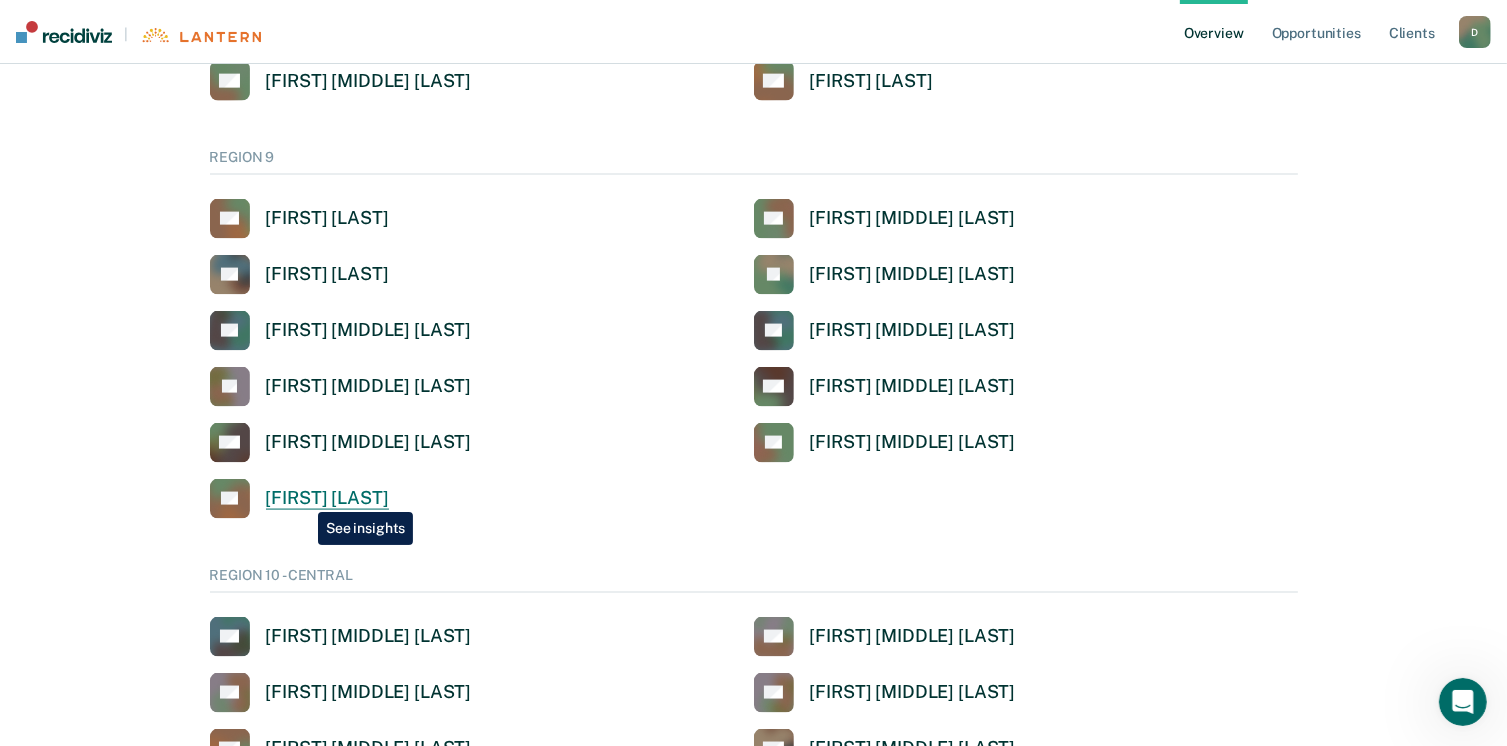 click on "[FIRST] [LAST]" at bounding box center [327, 498] 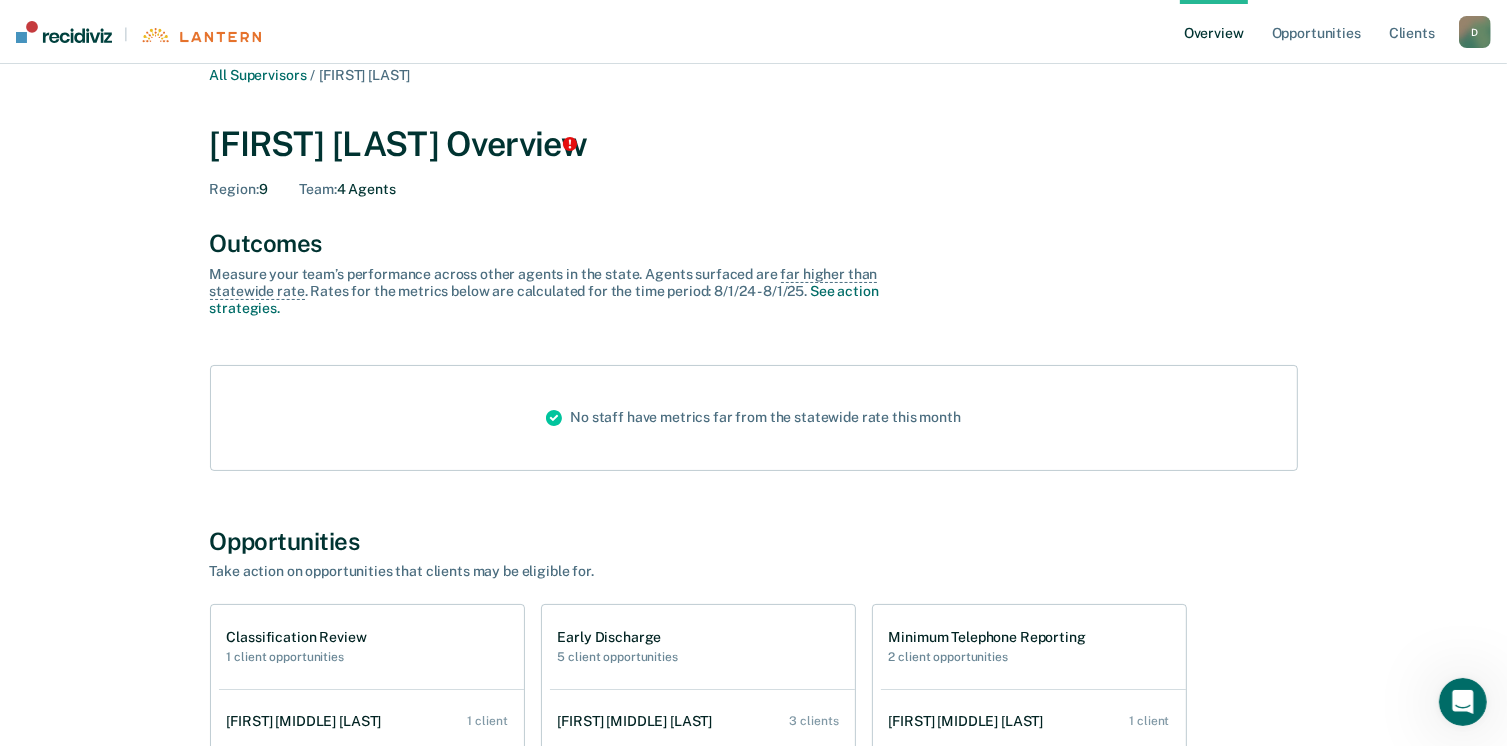 scroll, scrollTop: 0, scrollLeft: 0, axis: both 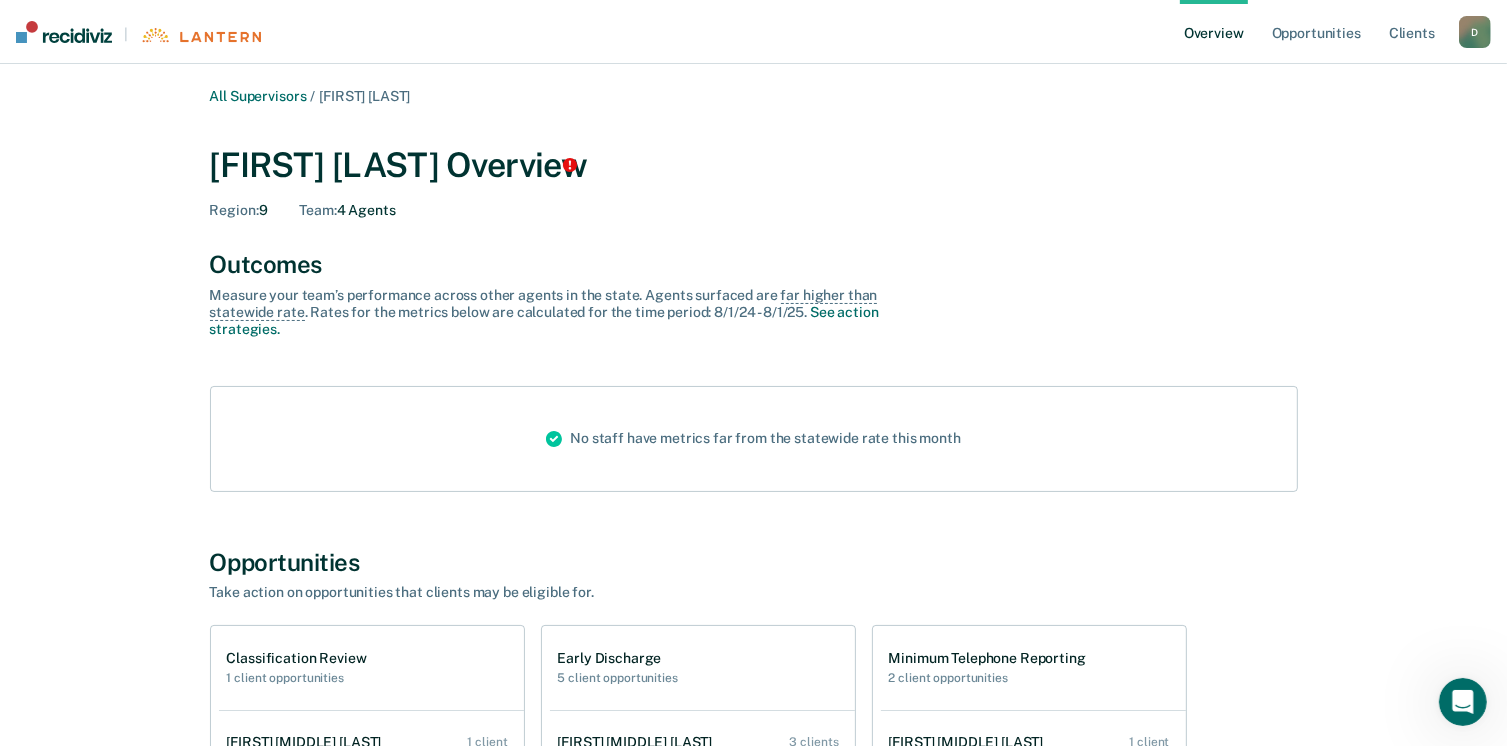click on "Overview" at bounding box center [1214, 32] 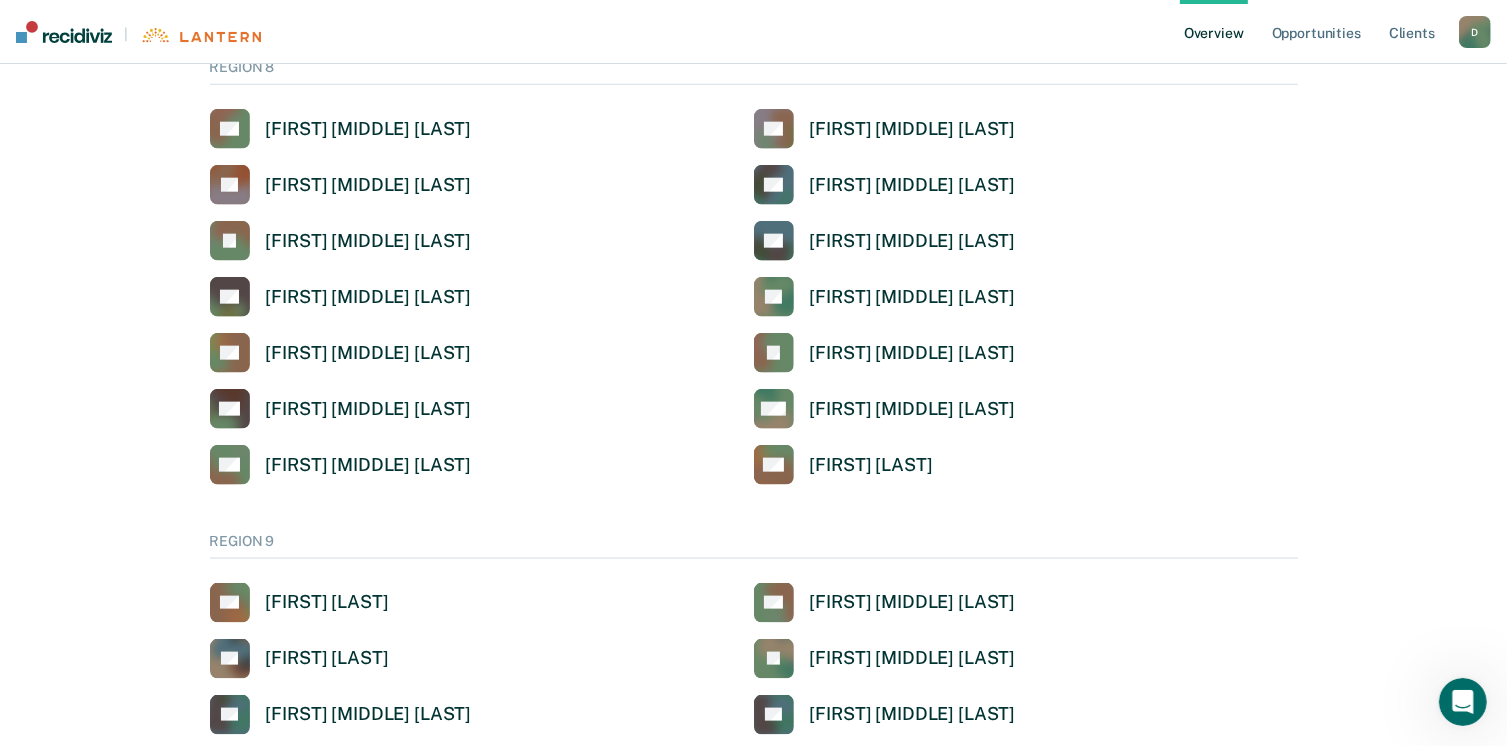 scroll, scrollTop: 2500, scrollLeft: 0, axis: vertical 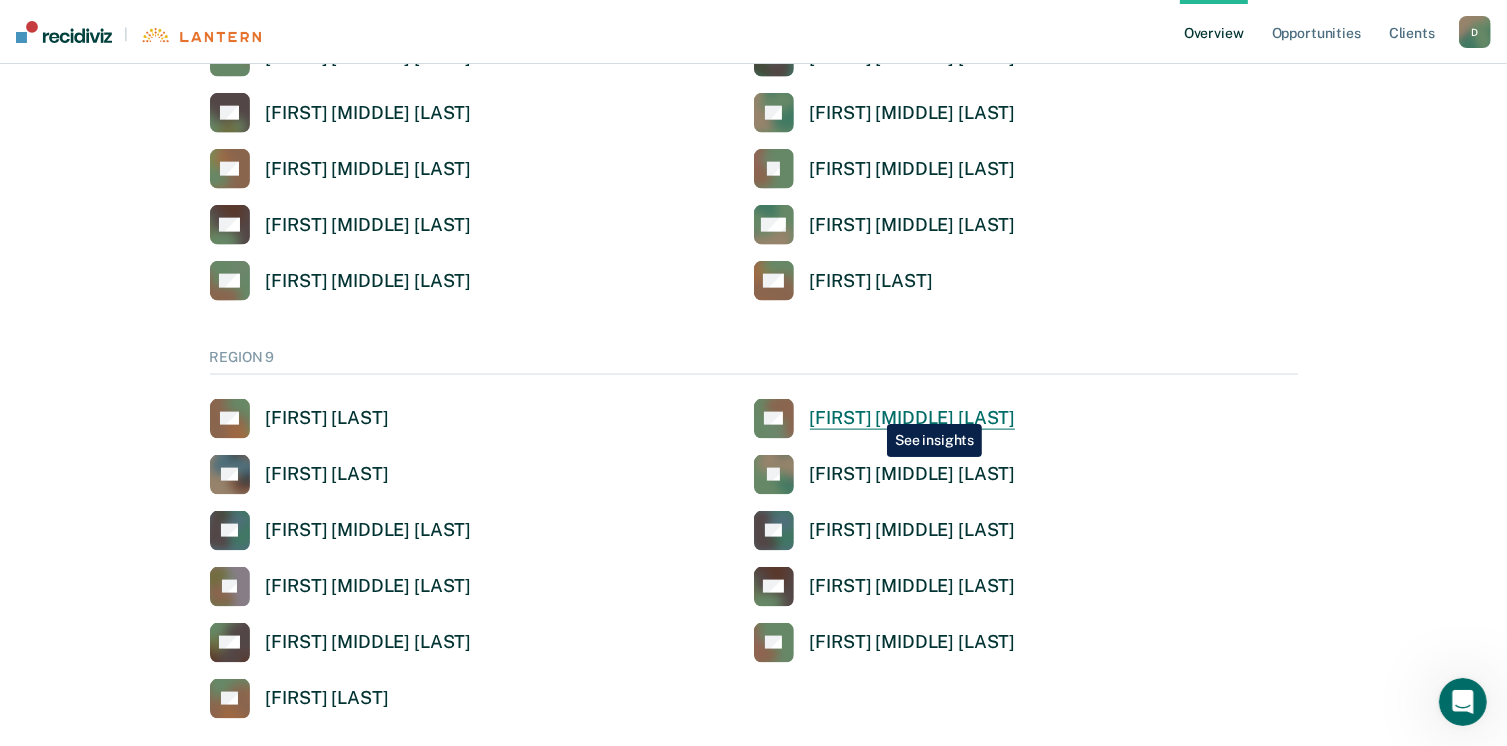 click on "[FIRST] [MIDDLE] [LAST]" at bounding box center (913, 418) 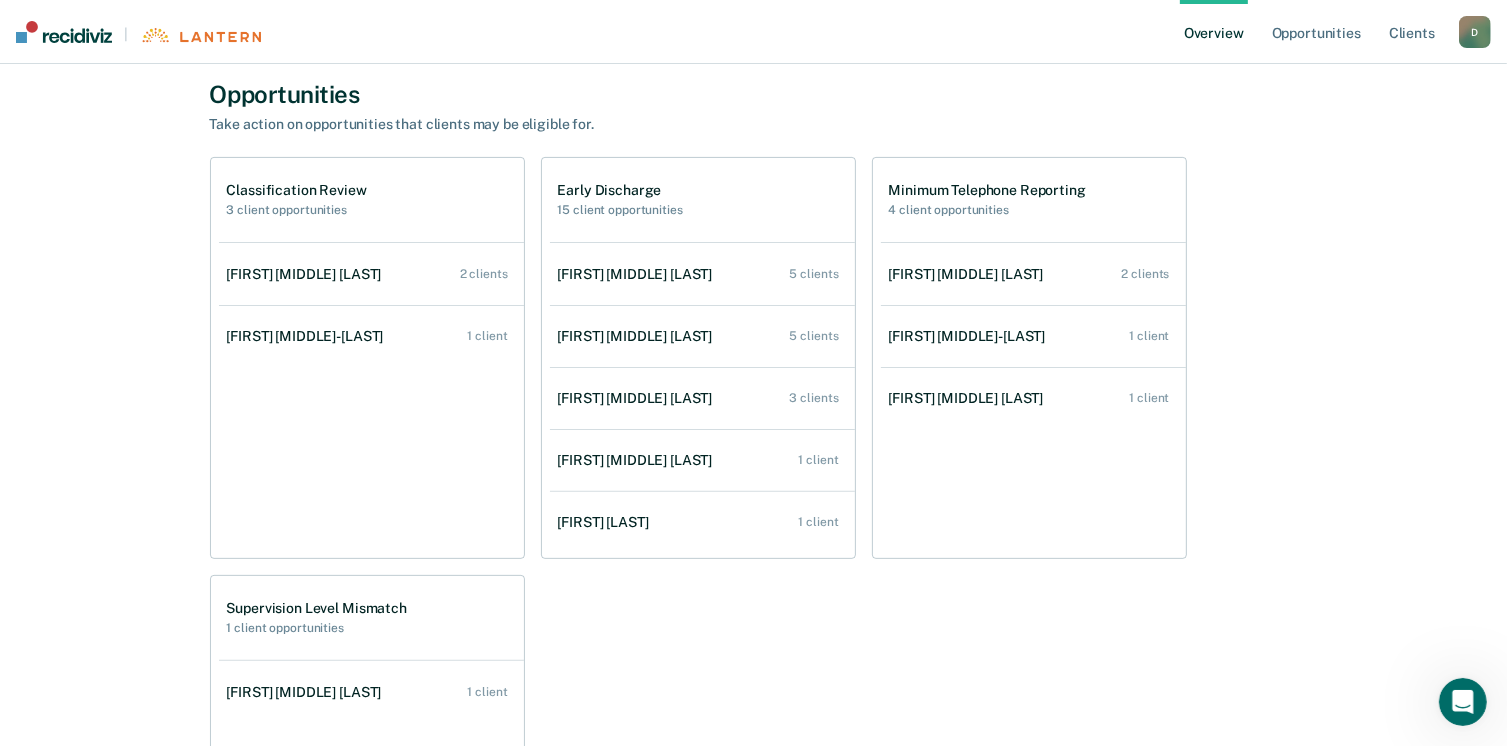 scroll, scrollTop: 500, scrollLeft: 0, axis: vertical 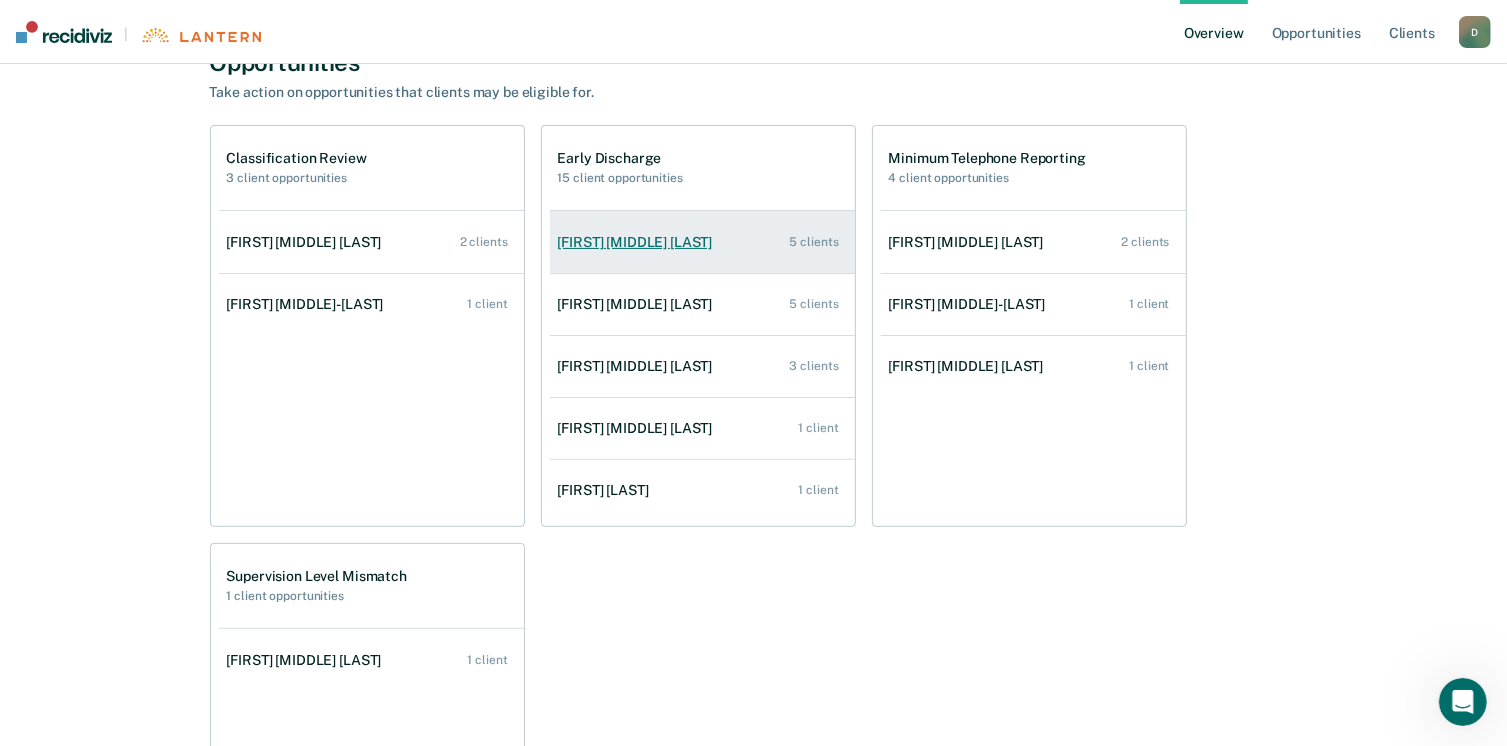 click on "[FIRST] [MIDDLE] [LAST] [NUMBER] clients" at bounding box center (702, 242) 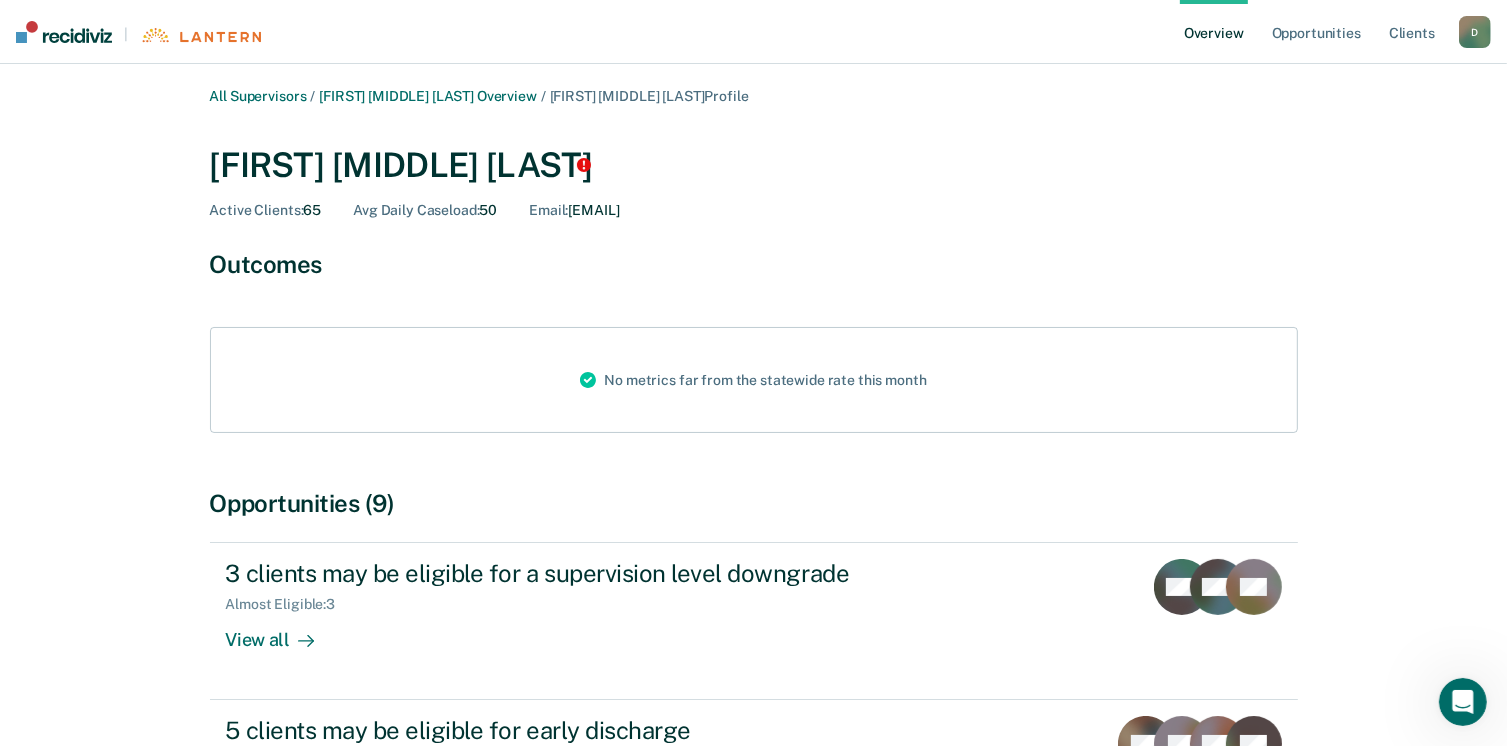 scroll, scrollTop: 214, scrollLeft: 0, axis: vertical 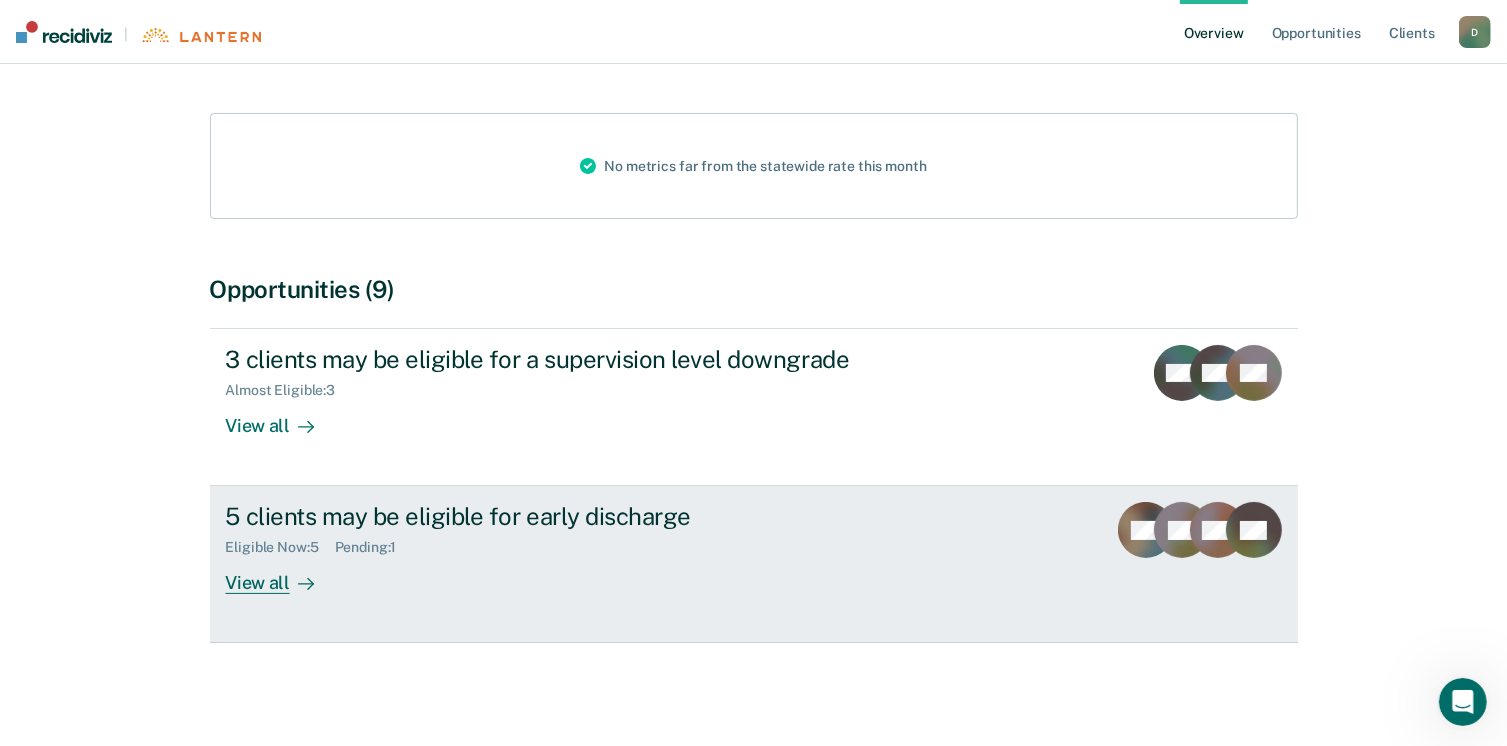 click on "View all" at bounding box center [282, 575] 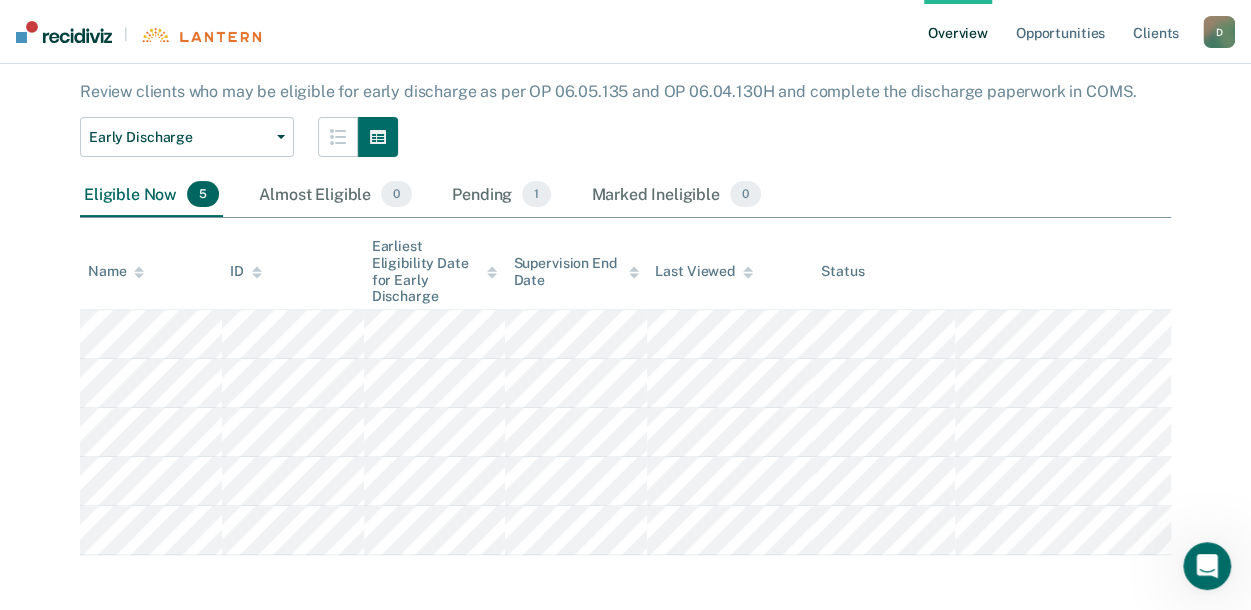 scroll, scrollTop: 177, scrollLeft: 0, axis: vertical 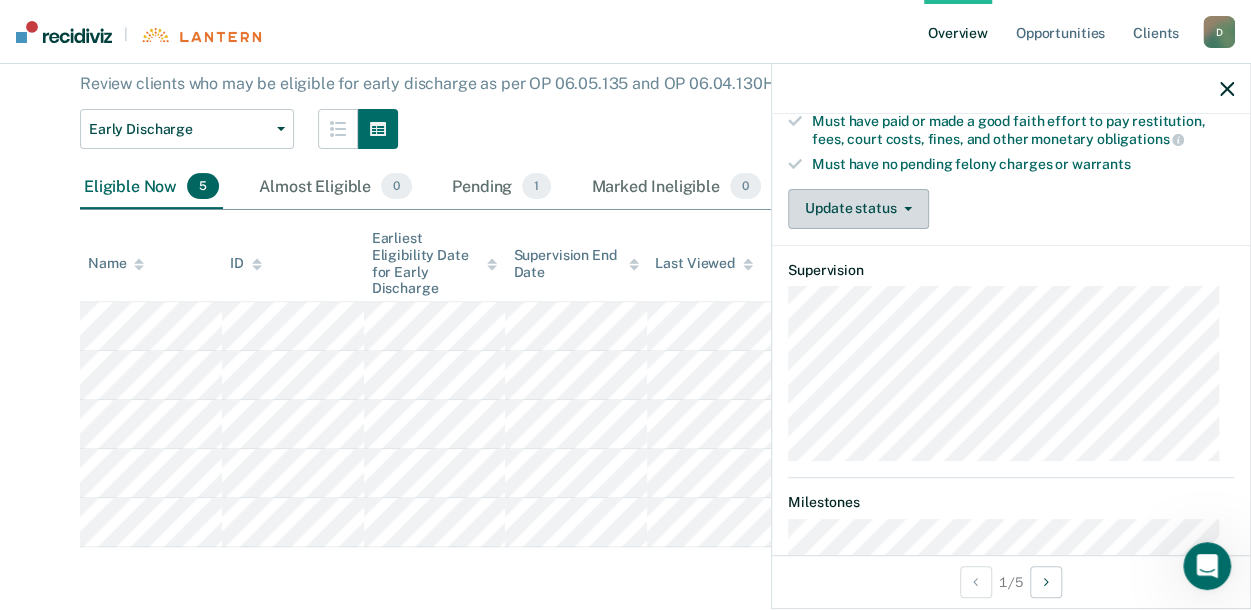 click on "Update status" at bounding box center [858, 209] 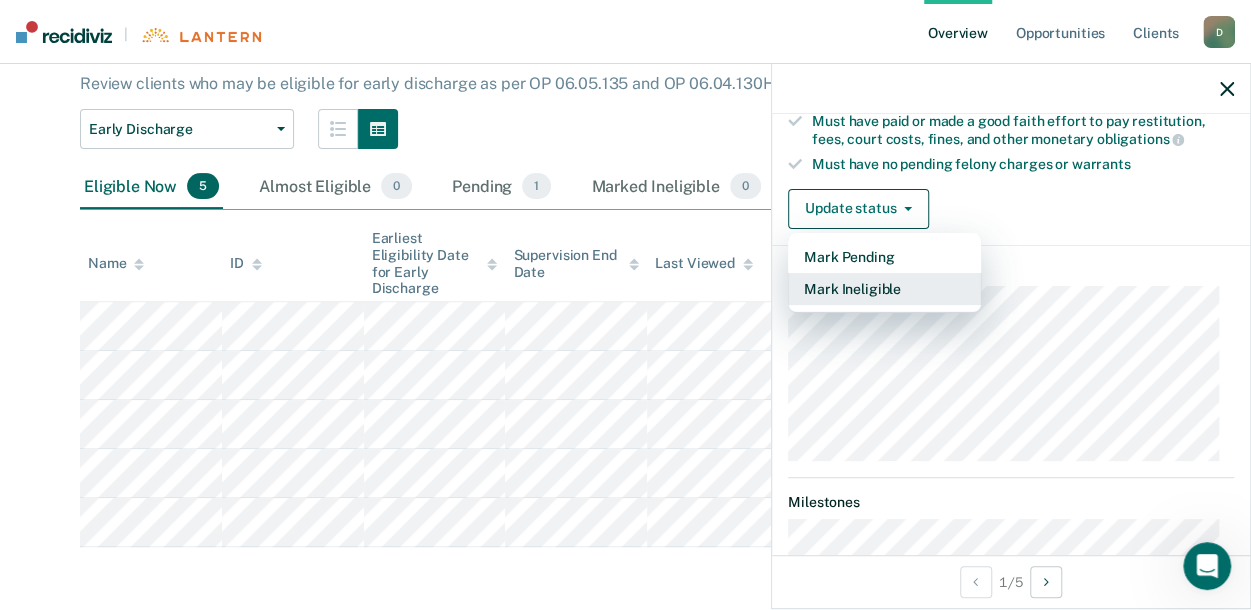 click on "Mark Ineligible" at bounding box center [884, 289] 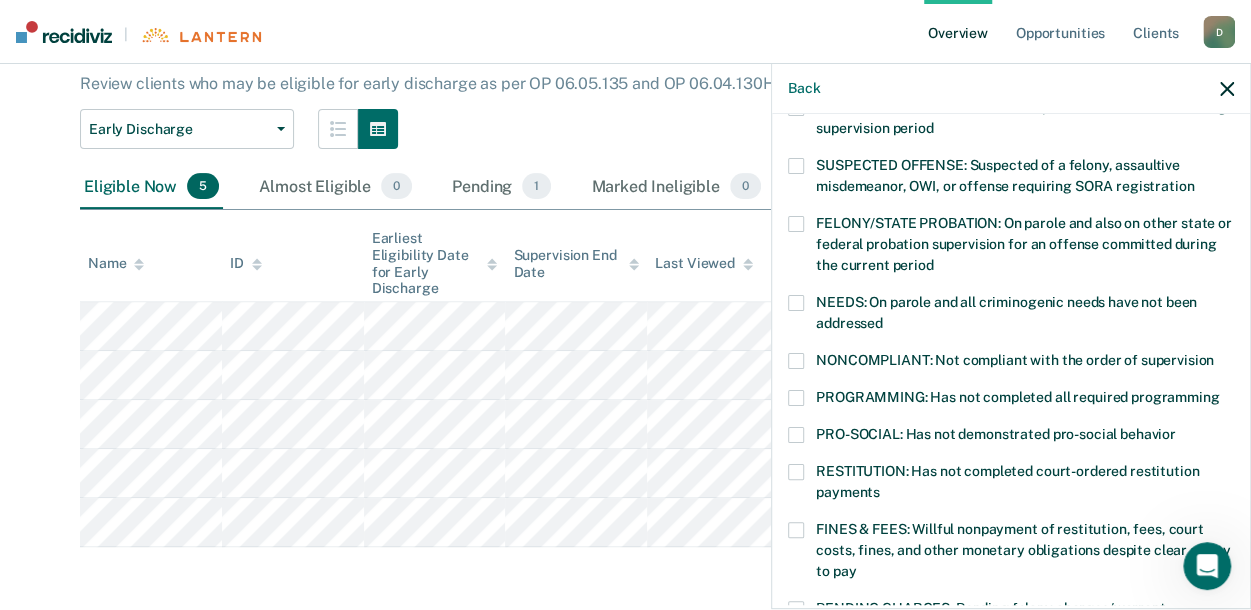 scroll, scrollTop: 200, scrollLeft: 0, axis: vertical 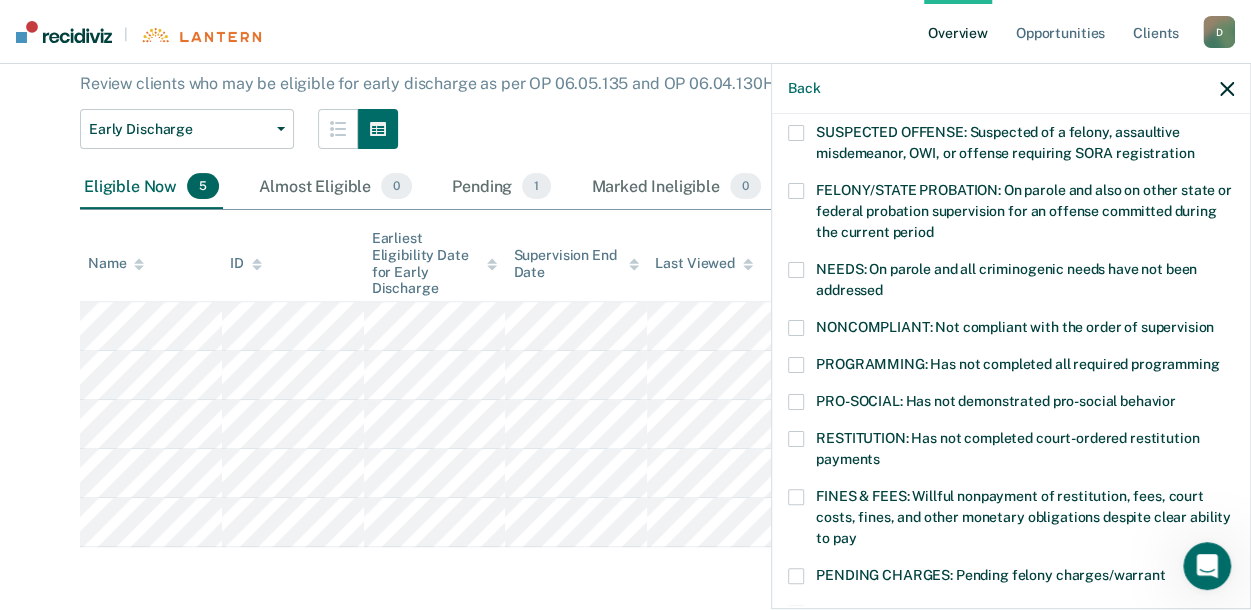 click at bounding box center [796, 328] 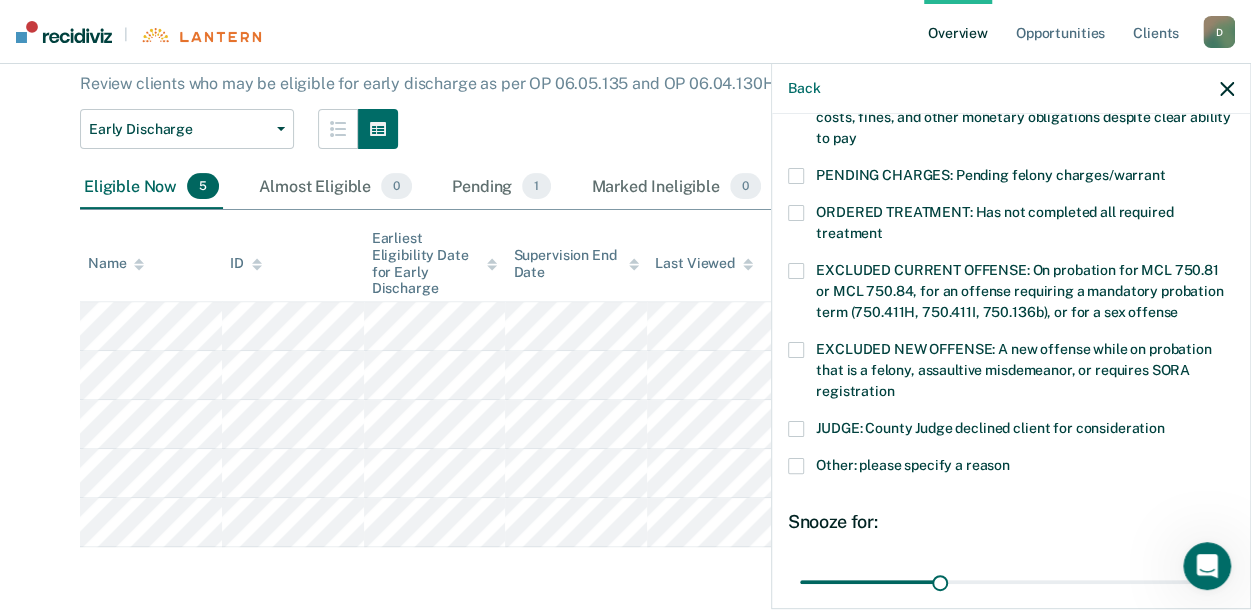scroll, scrollTop: 782, scrollLeft: 0, axis: vertical 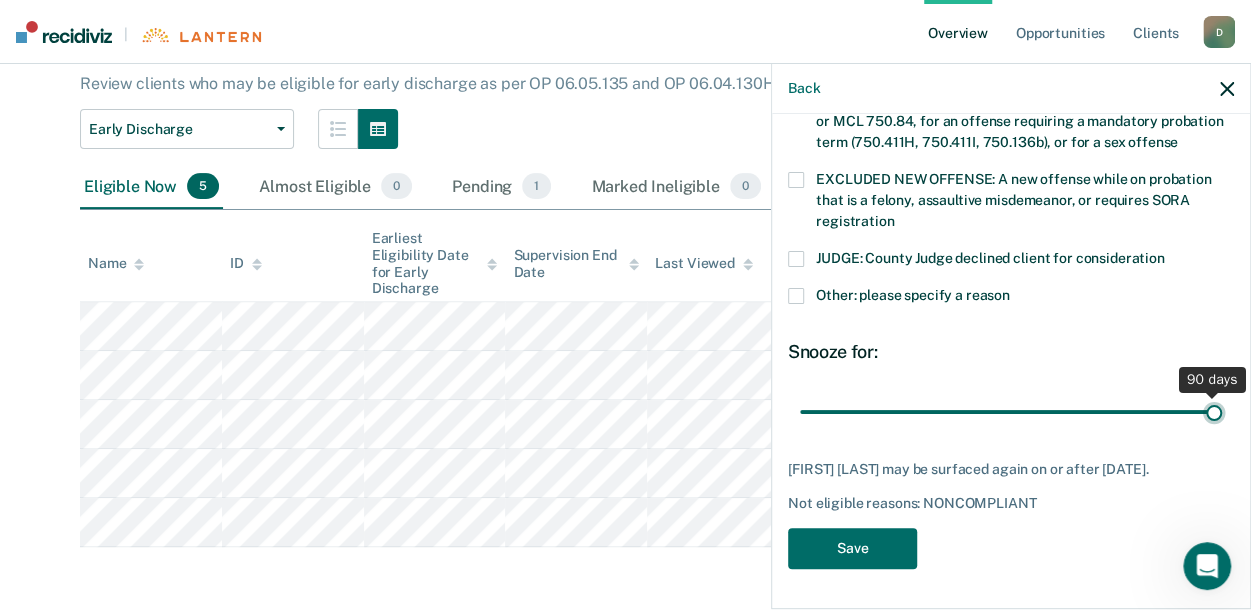 drag, startPoint x: 935, startPoint y: 396, endPoint x: 1269, endPoint y: 399, distance: 334.01346 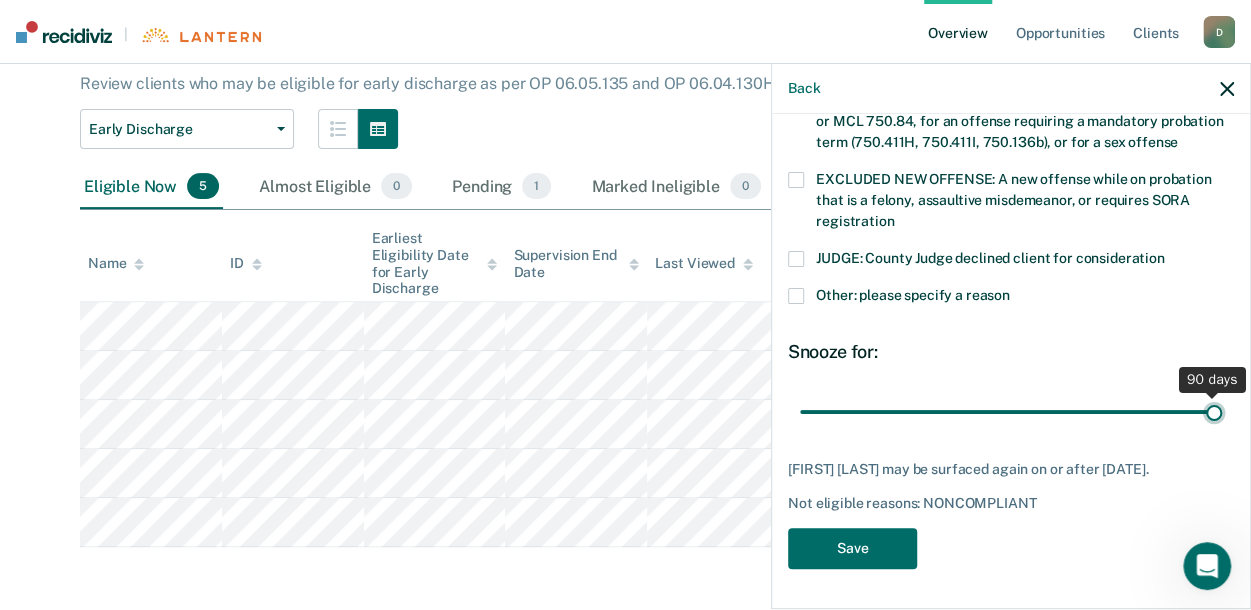 type on "90" 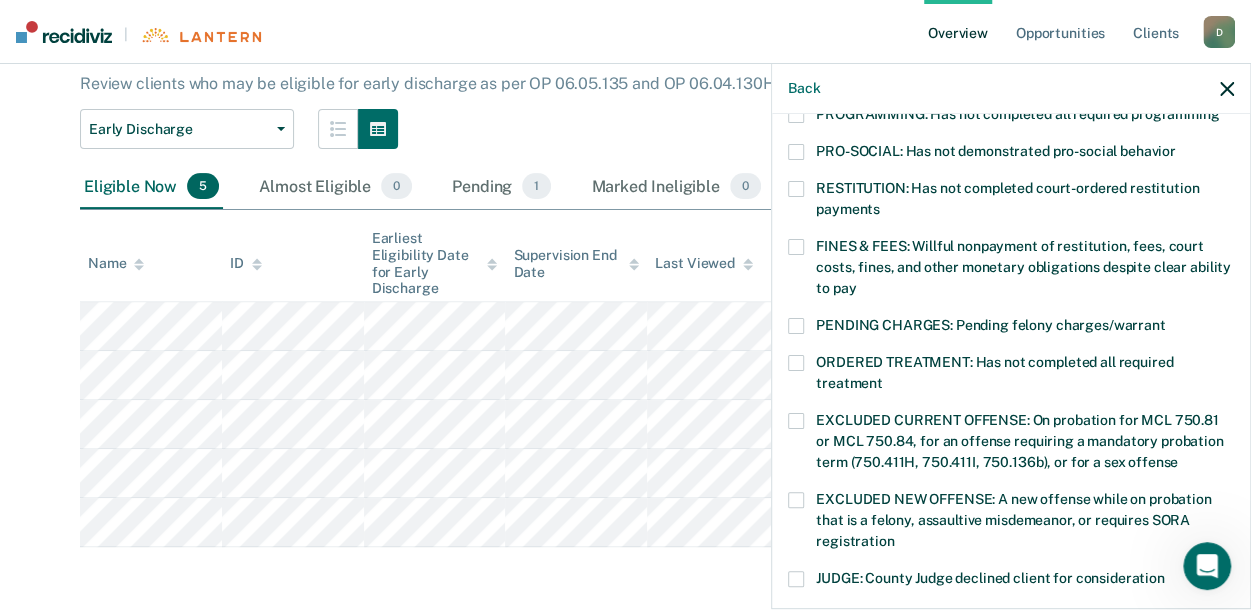scroll, scrollTop: 583, scrollLeft: 0, axis: vertical 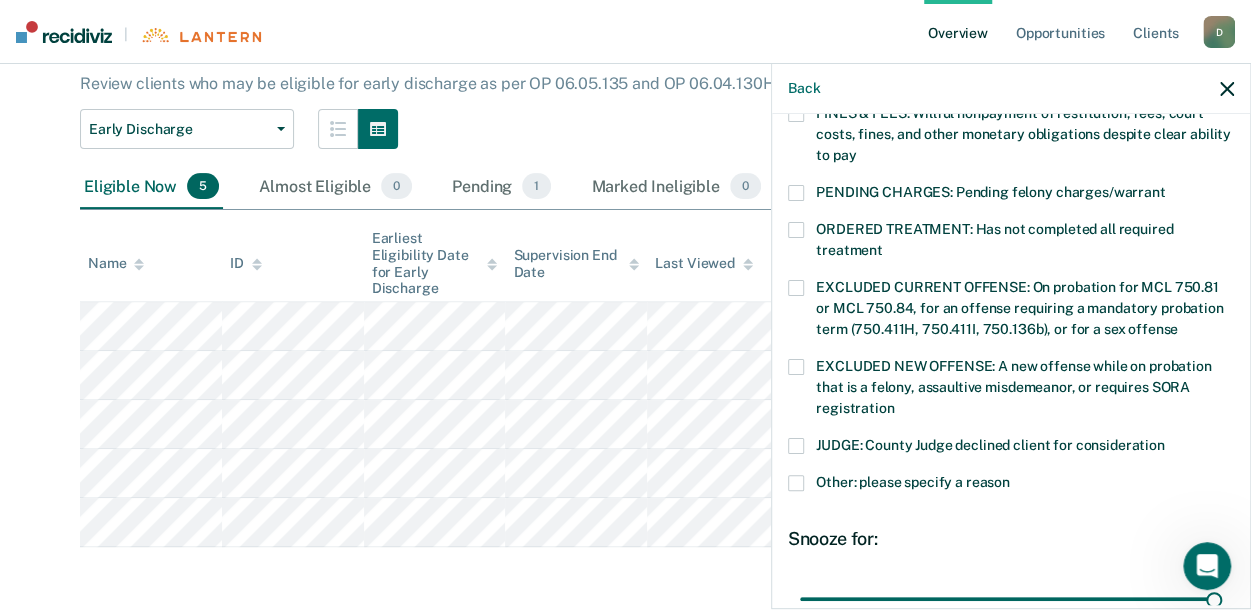 click at bounding box center (796, 483) 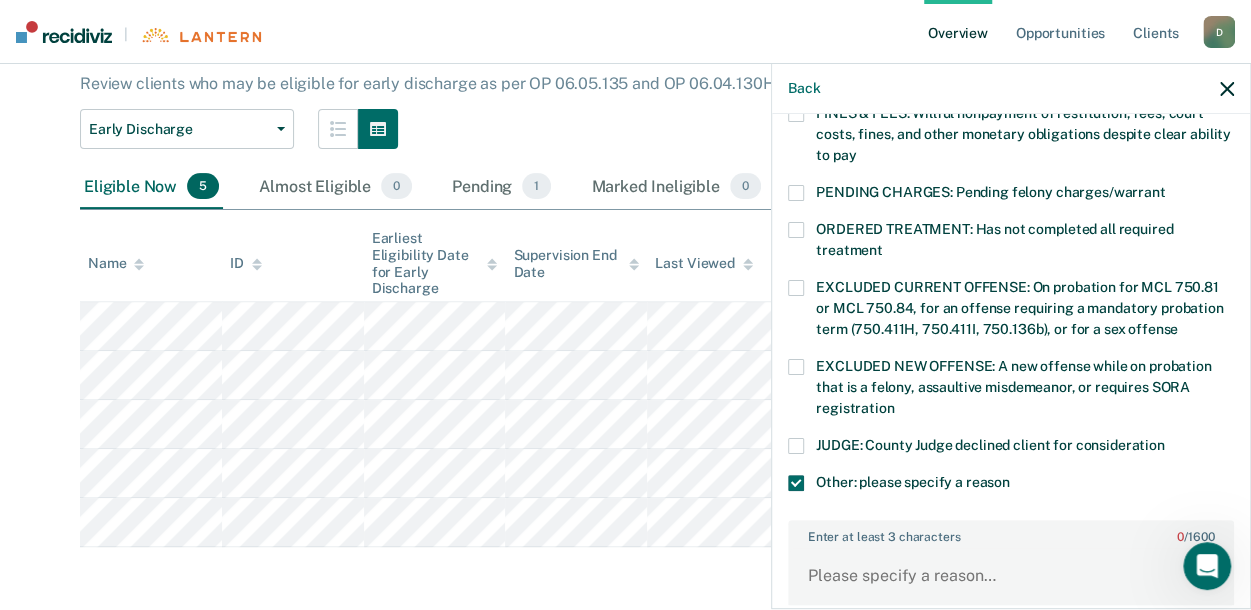 scroll, scrollTop: 783, scrollLeft: 0, axis: vertical 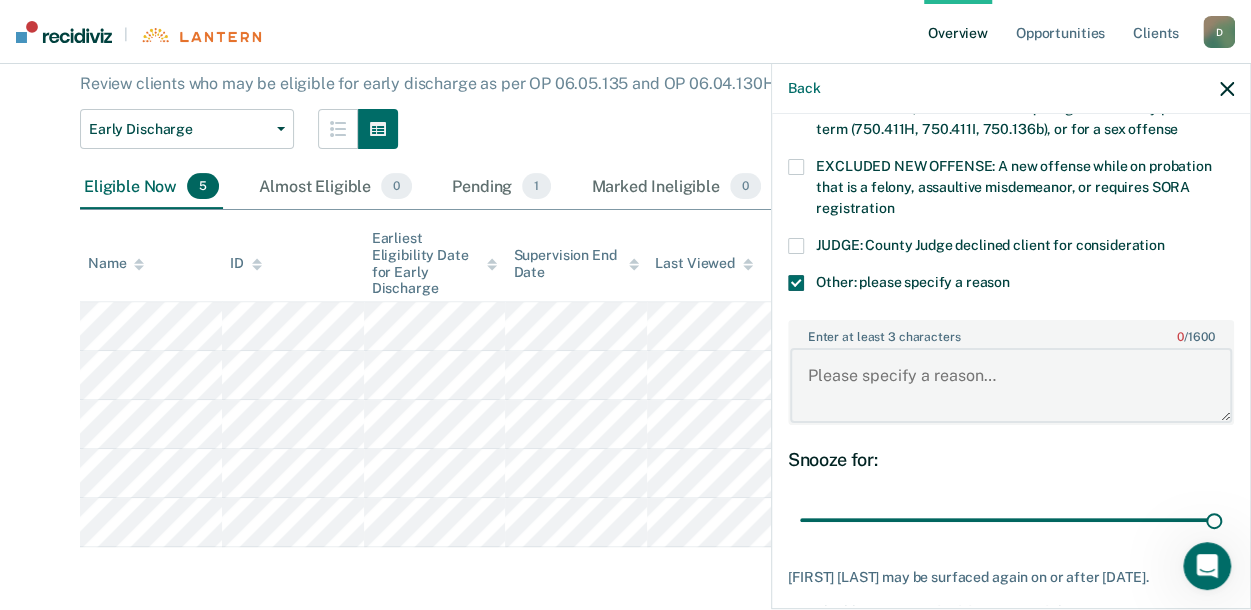 click on "Enter at least 3 characters 0  /  1600" at bounding box center (1011, 385) 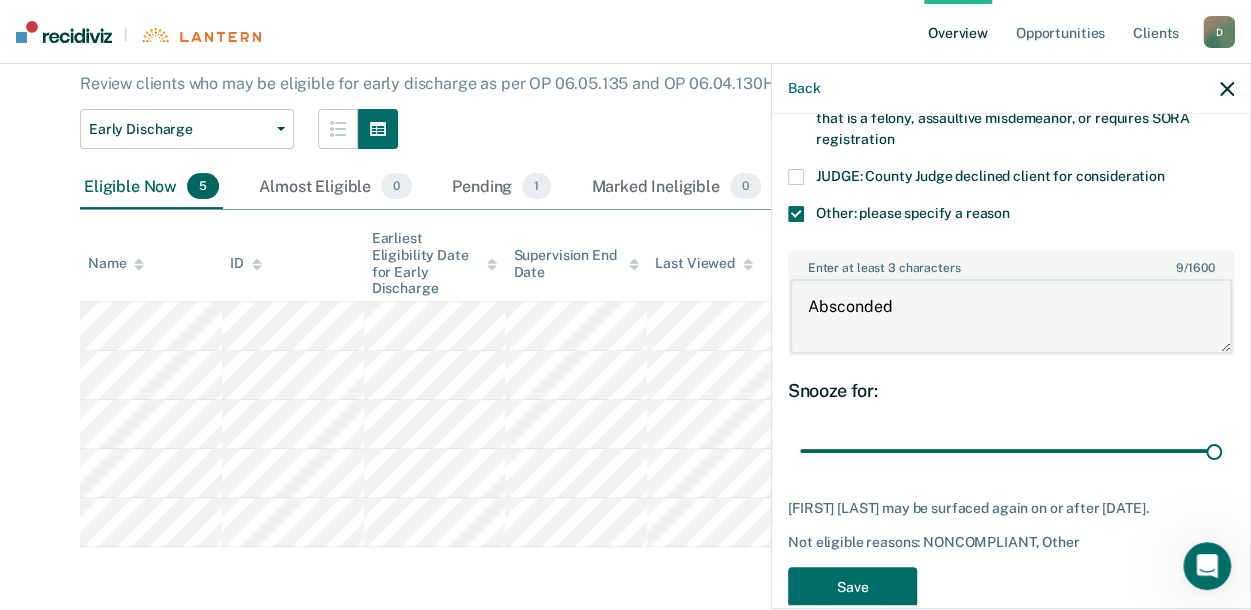 scroll, scrollTop: 904, scrollLeft: 0, axis: vertical 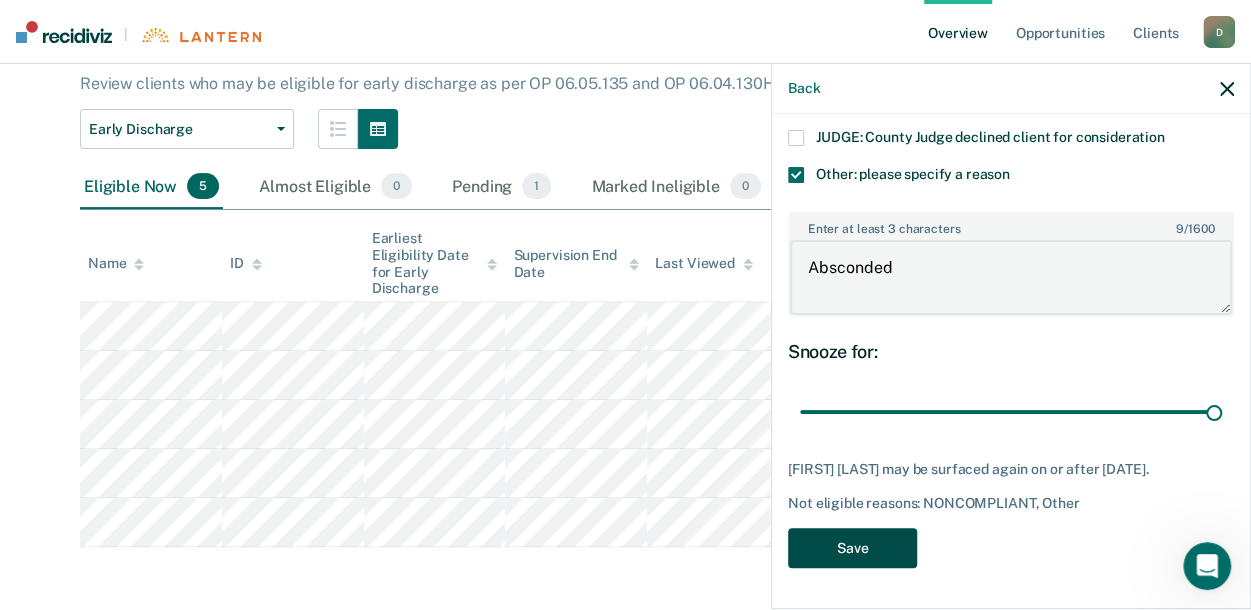 type on "Absconded" 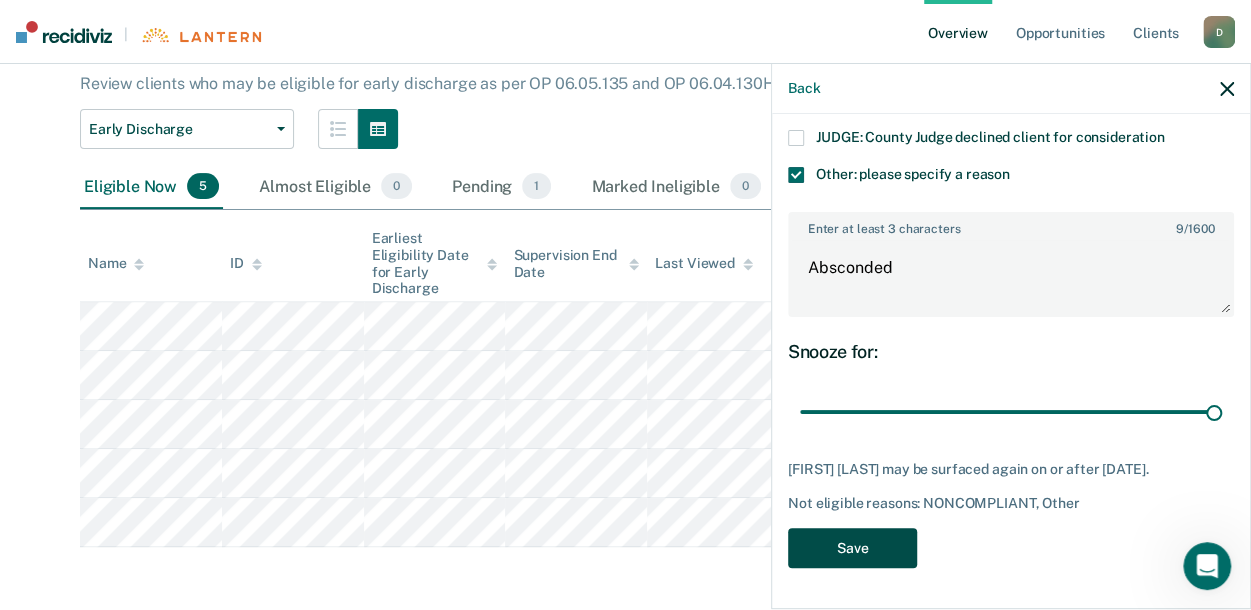 click on "Save" at bounding box center [852, 548] 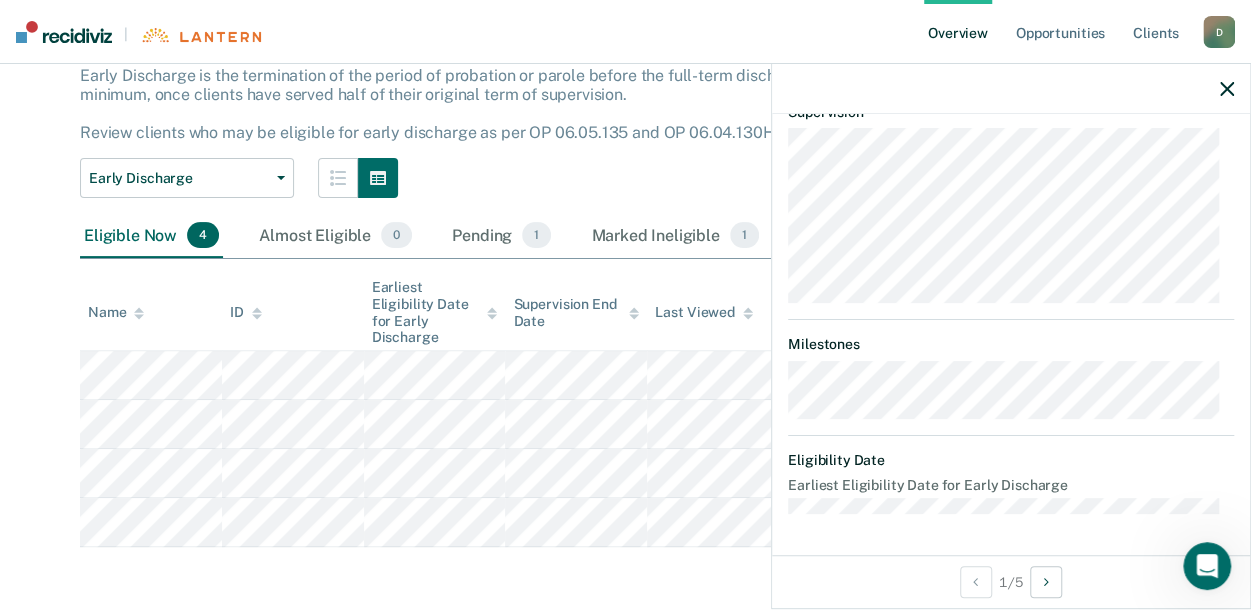 scroll, scrollTop: 728, scrollLeft: 0, axis: vertical 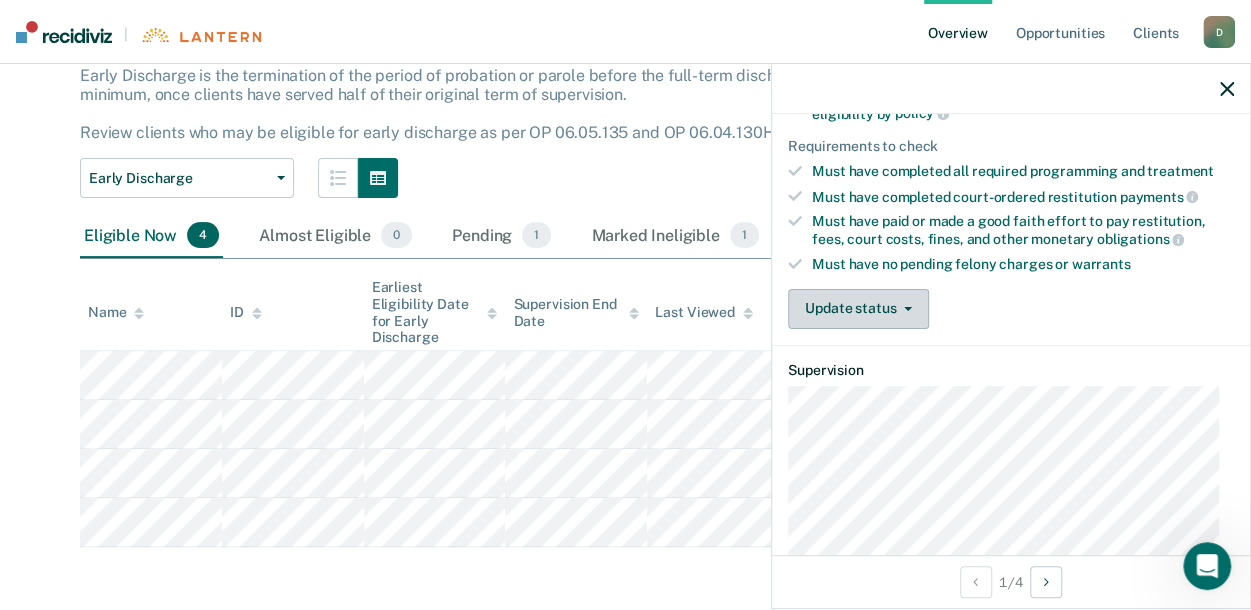 click on "Update status" at bounding box center [858, 309] 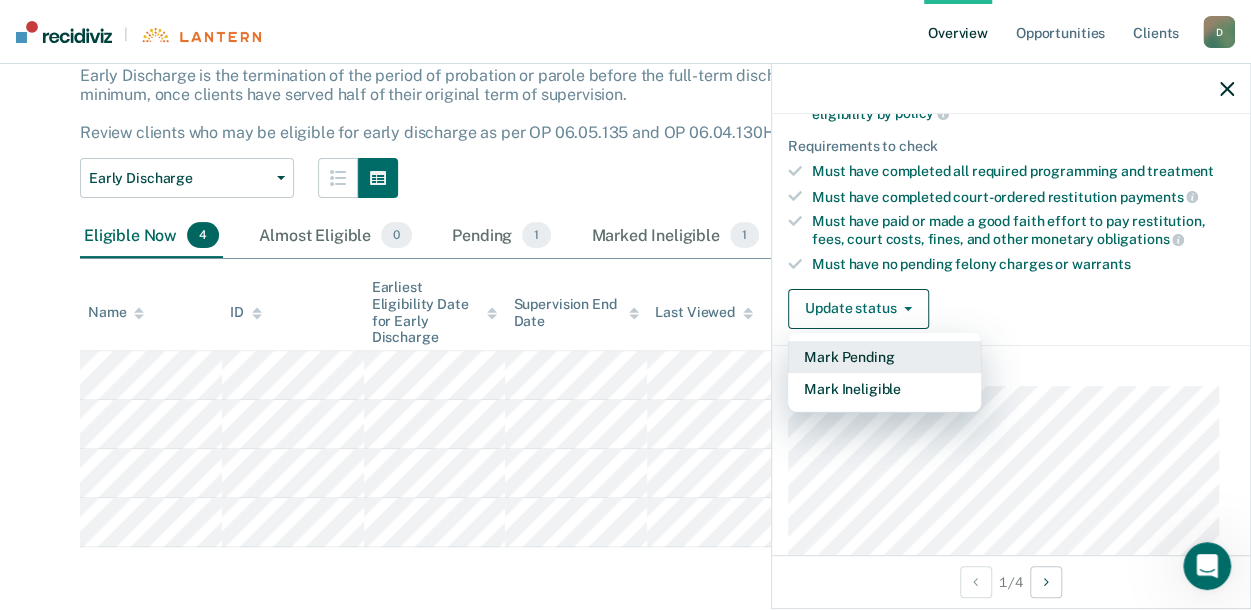 click on "Mark Pending" at bounding box center (884, 357) 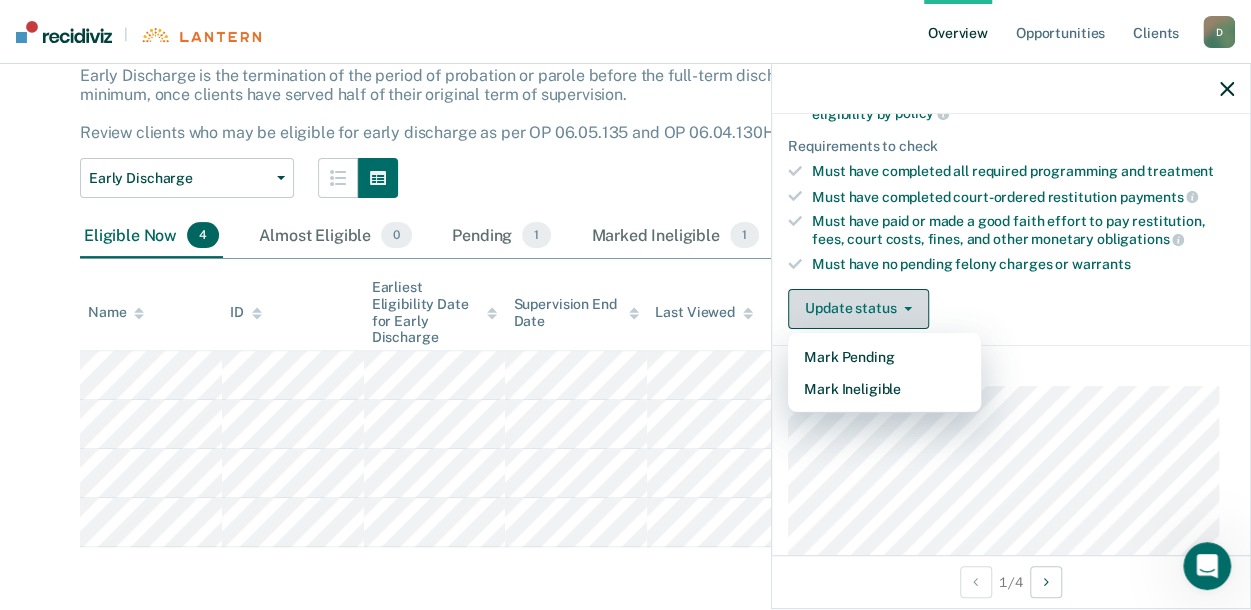 scroll, scrollTop: 79, scrollLeft: 0, axis: vertical 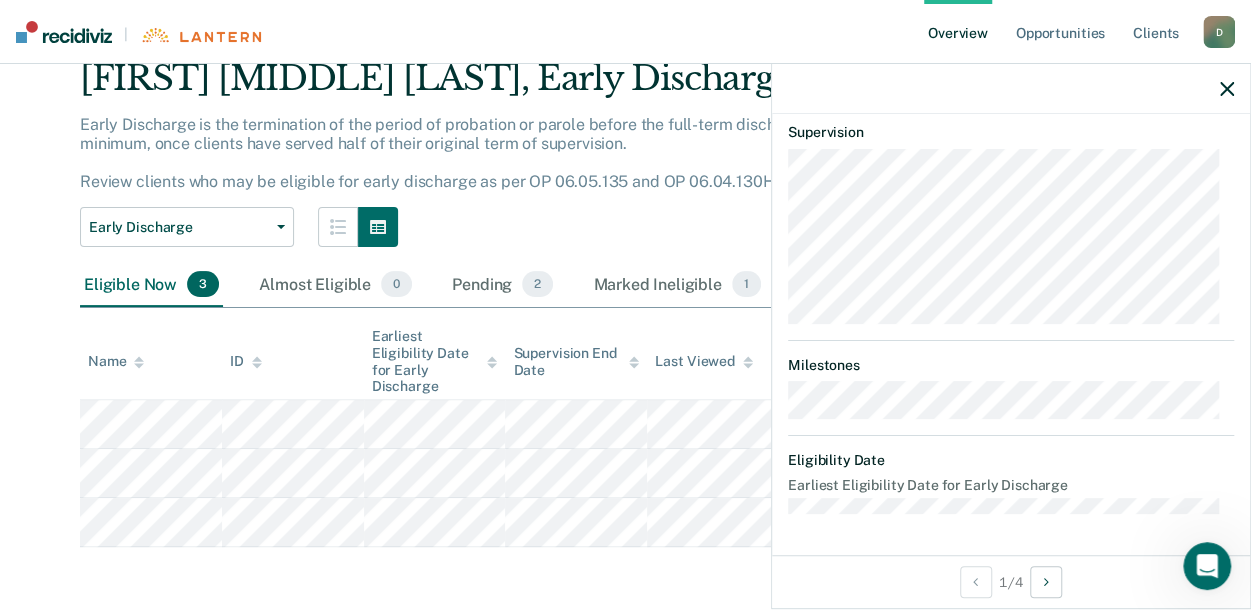 click at bounding box center (1011, 89) 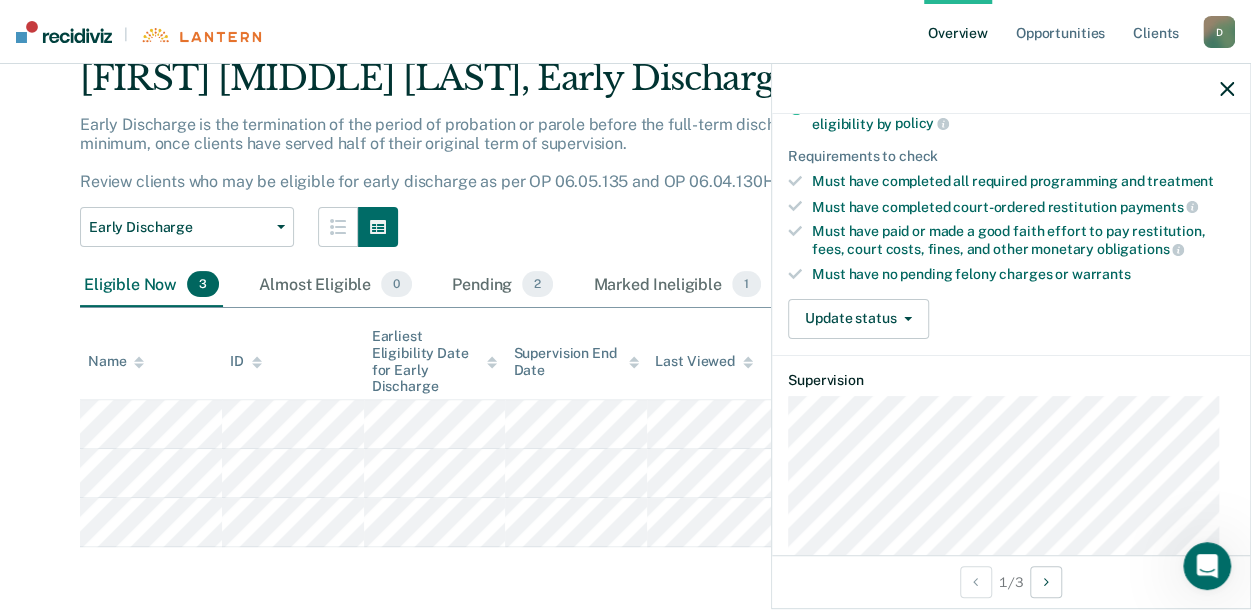 scroll, scrollTop: 300, scrollLeft: 0, axis: vertical 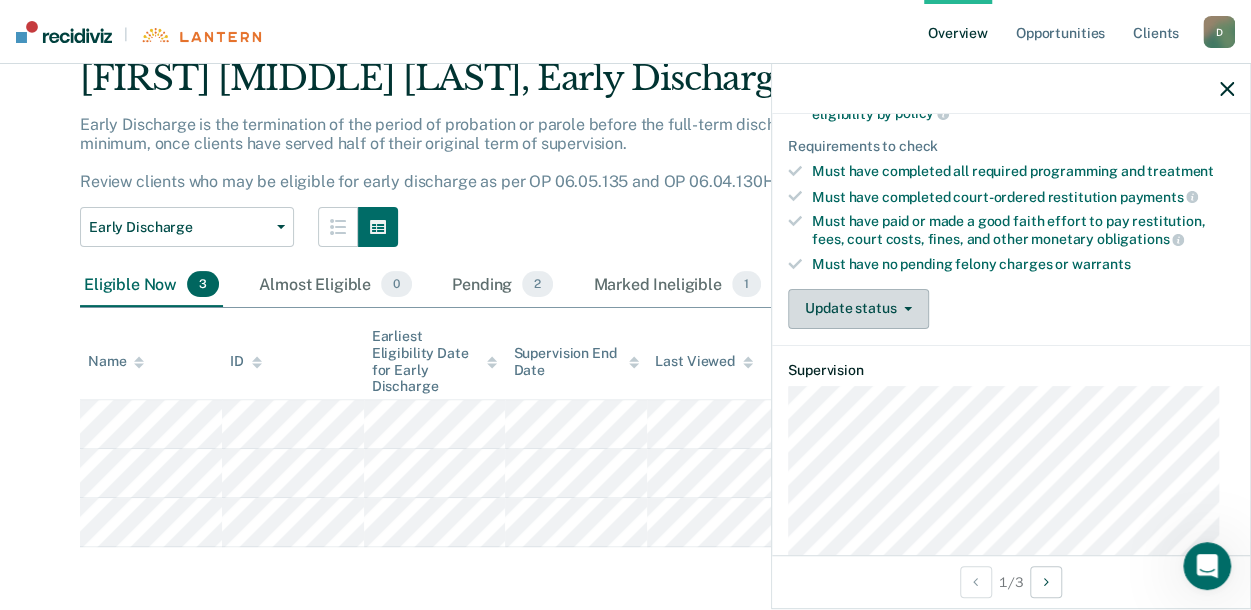 click on "Update status" at bounding box center (858, 309) 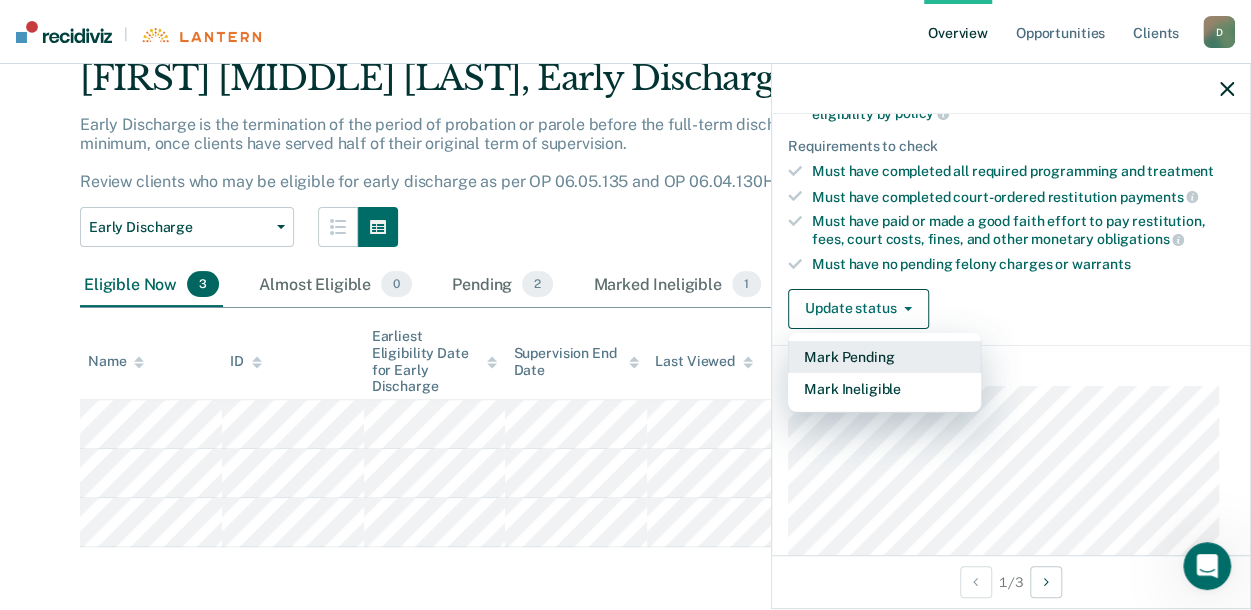click on "Mark Pending" at bounding box center (884, 357) 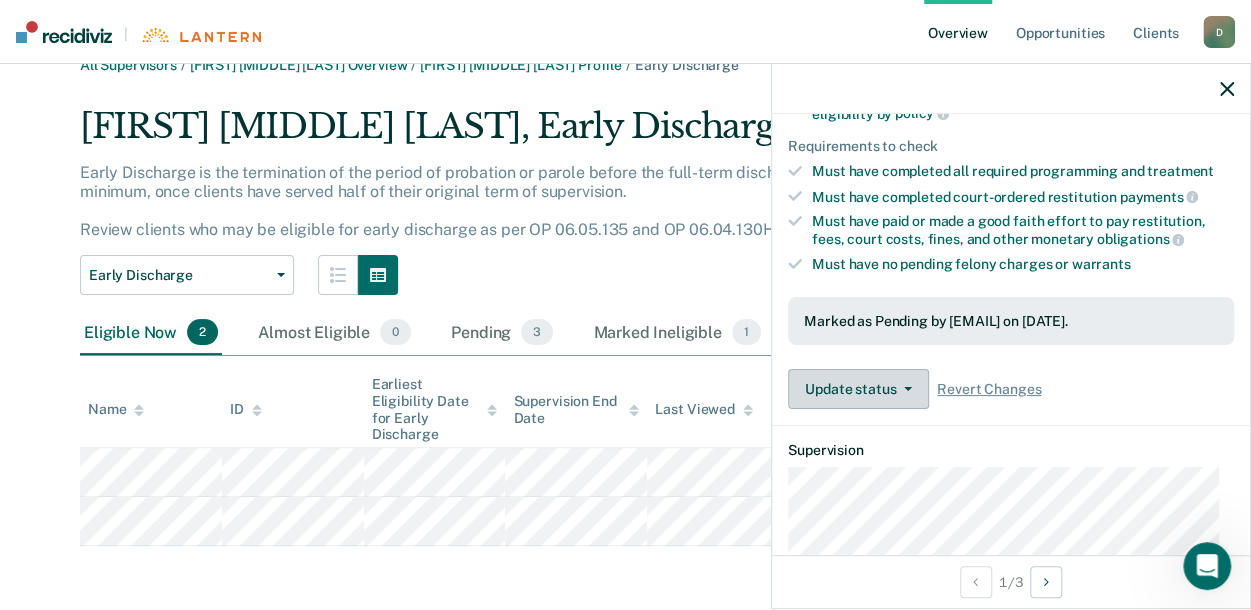 scroll, scrollTop: 30, scrollLeft: 0, axis: vertical 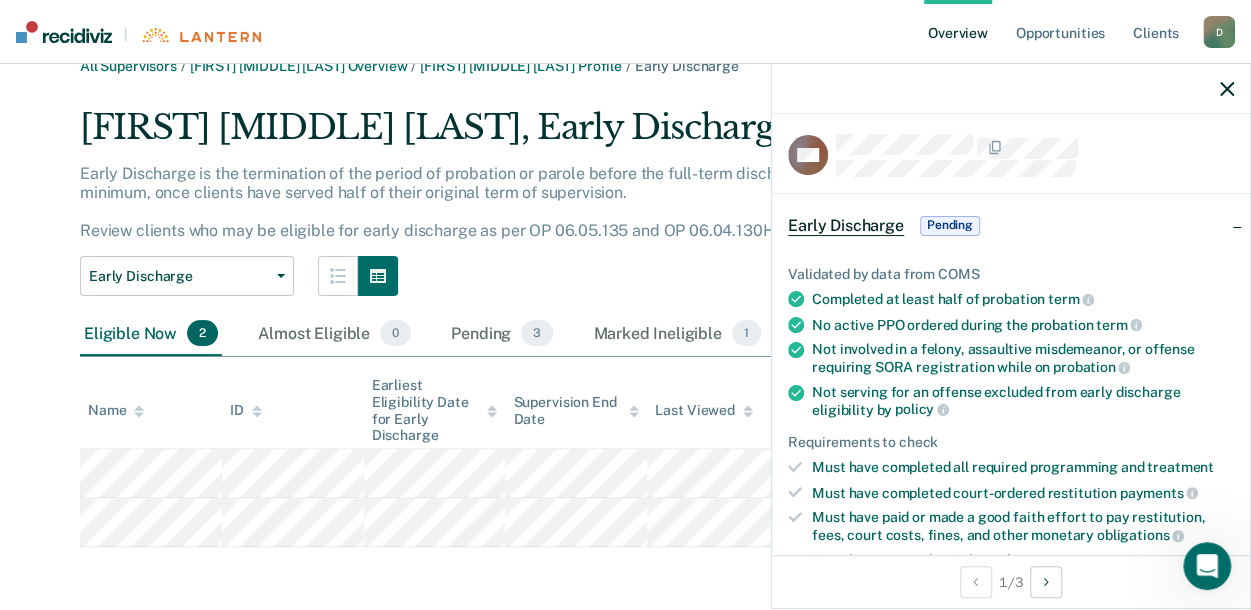click on "Overview" at bounding box center (958, 32) 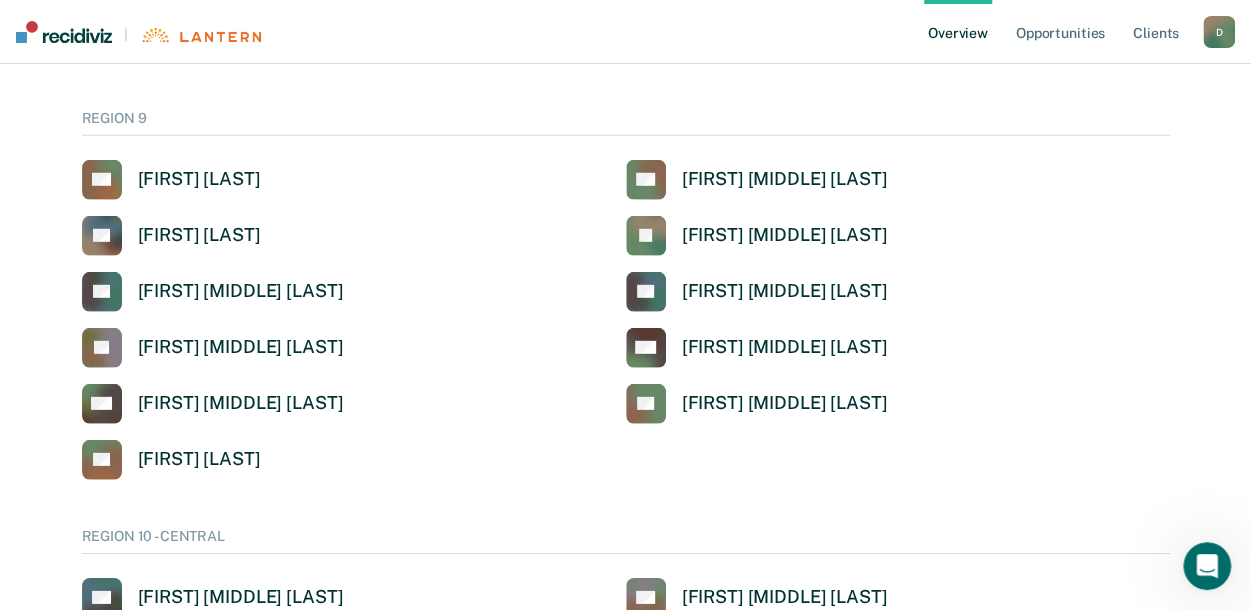 scroll, scrollTop: 2800, scrollLeft: 0, axis: vertical 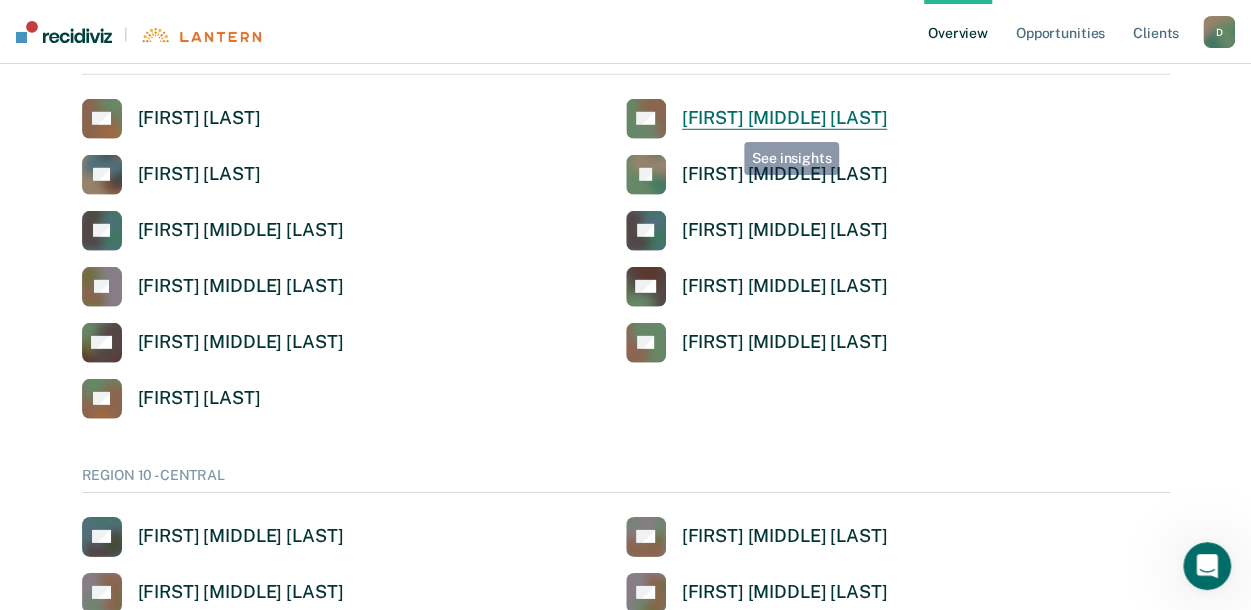 click on "[FIRST] [MIDDLE] [LAST]" at bounding box center [785, 118] 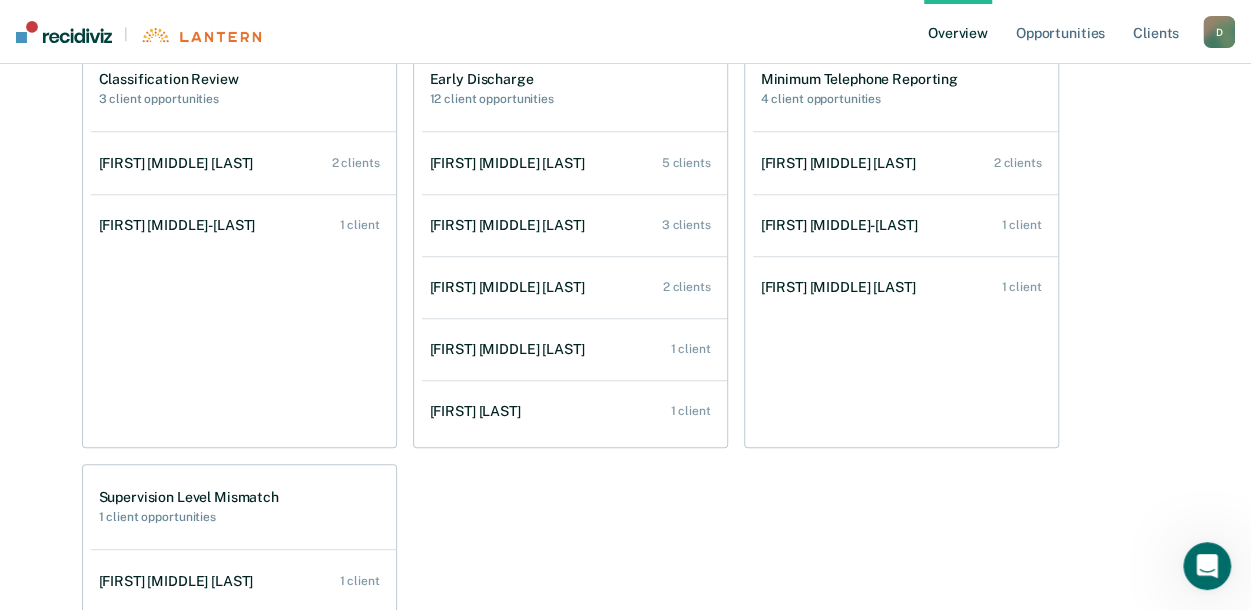 scroll, scrollTop: 600, scrollLeft: 0, axis: vertical 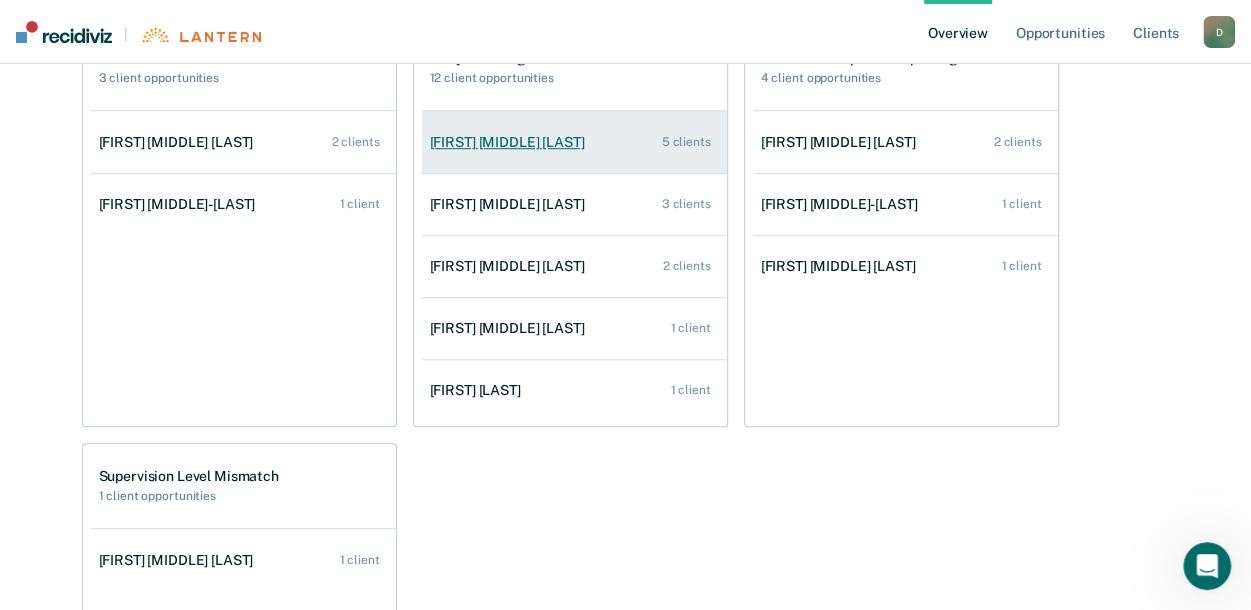 click on "5 clients" at bounding box center (686, 142) 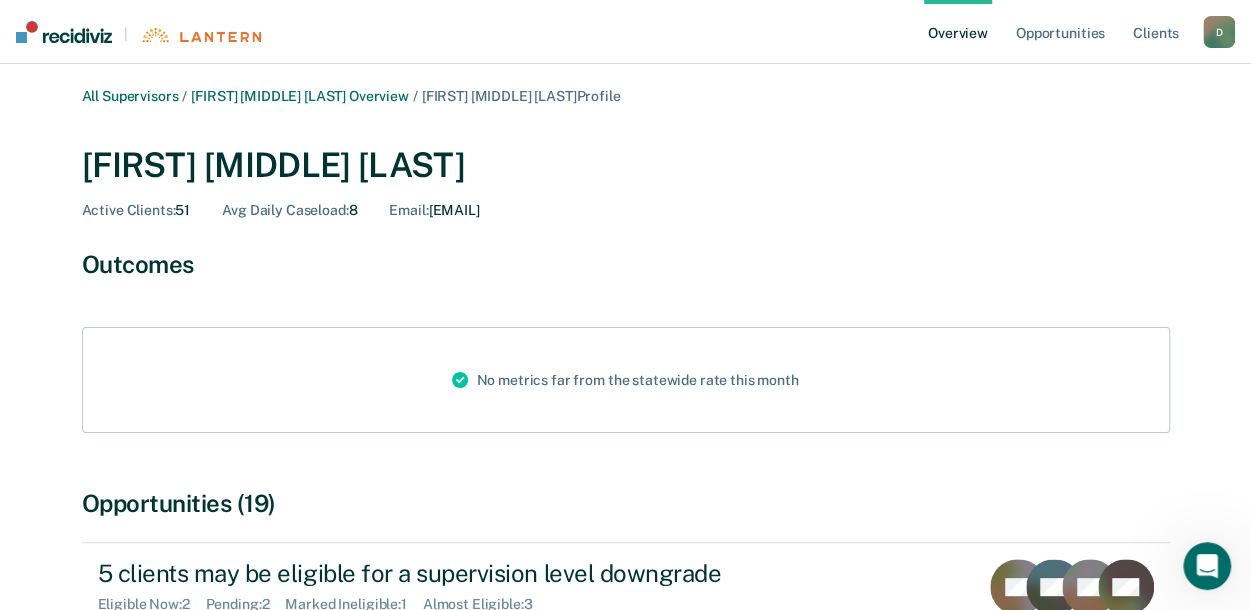 scroll, scrollTop: 500, scrollLeft: 0, axis: vertical 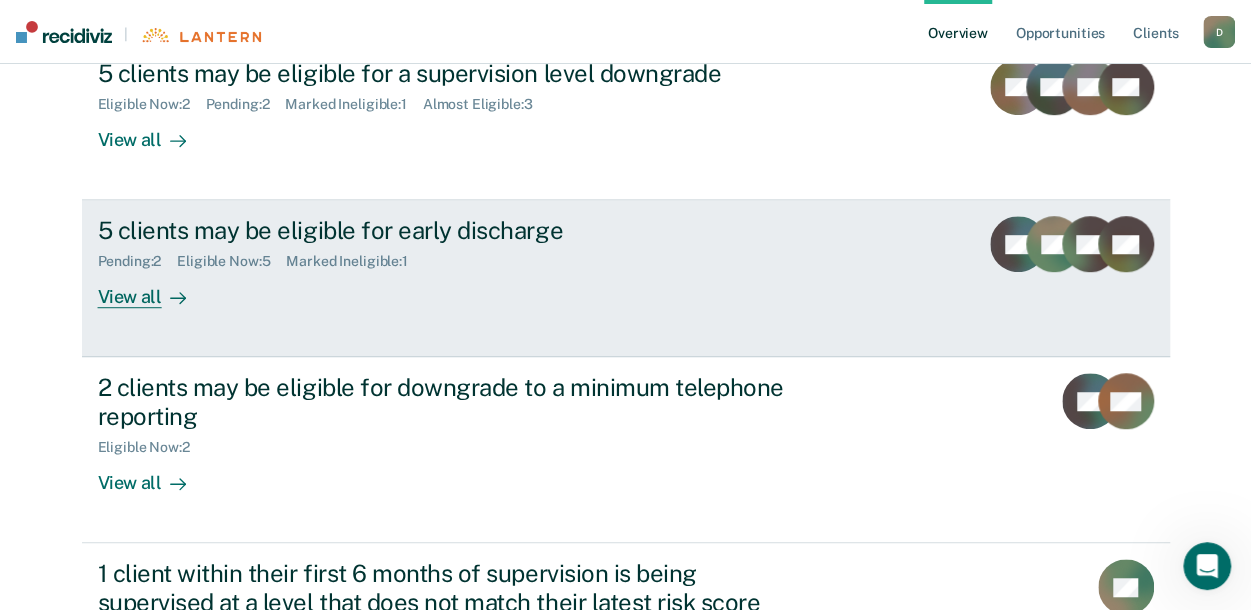 click on "View all" at bounding box center [154, 289] 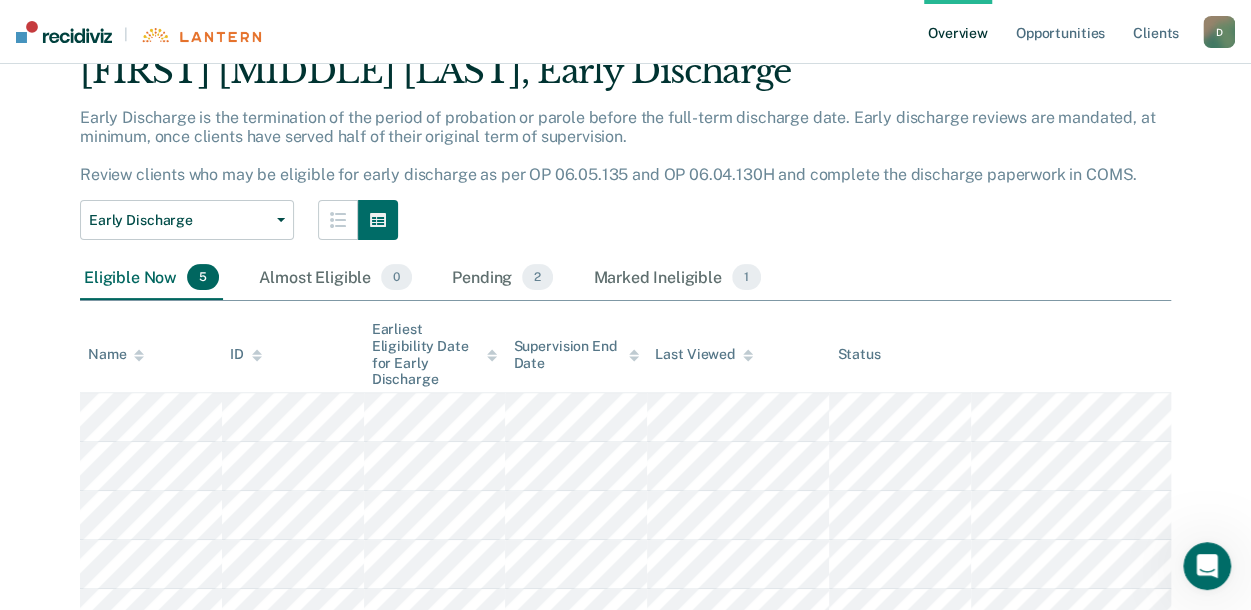 scroll, scrollTop: 177, scrollLeft: 0, axis: vertical 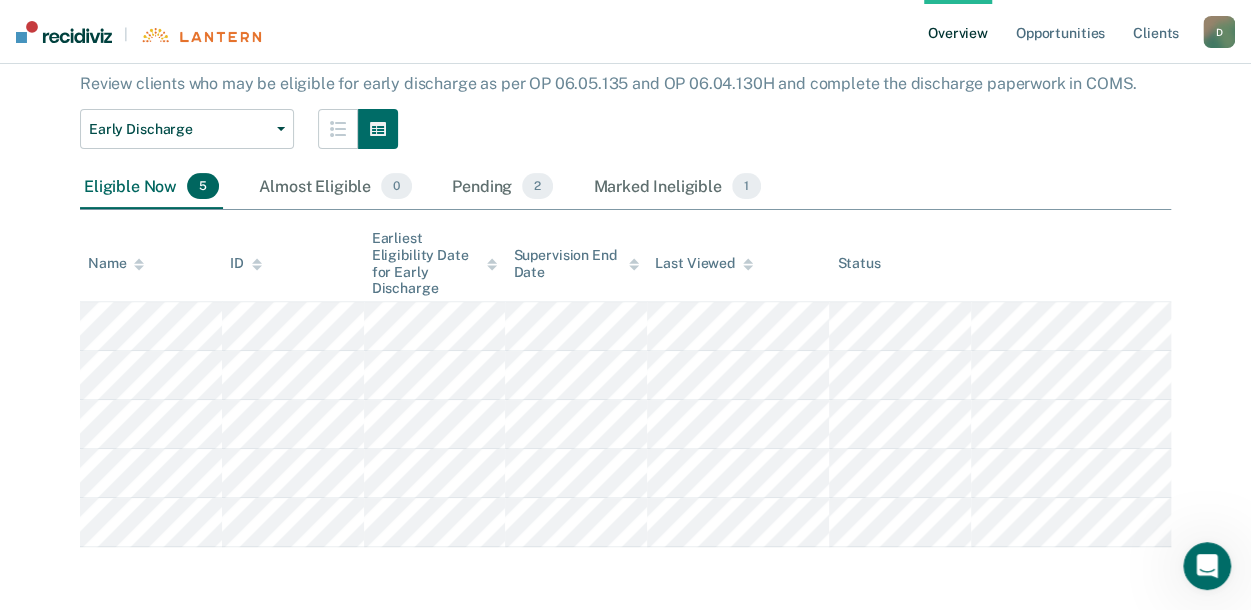 click on "Overview" at bounding box center (958, 32) 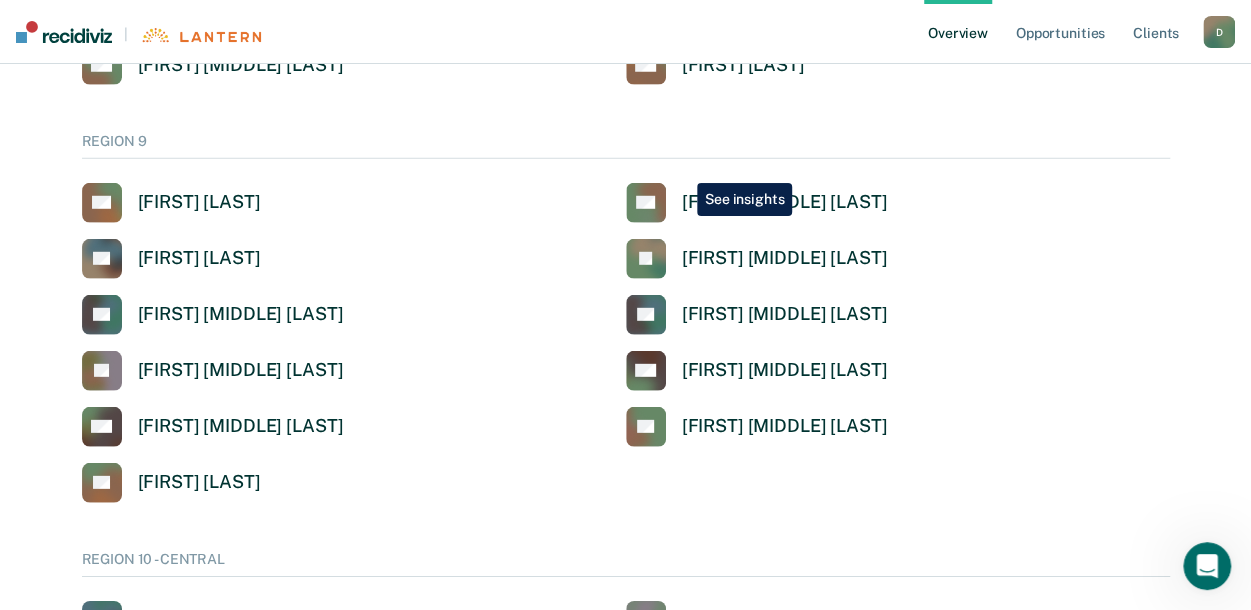 scroll, scrollTop: 2600, scrollLeft: 0, axis: vertical 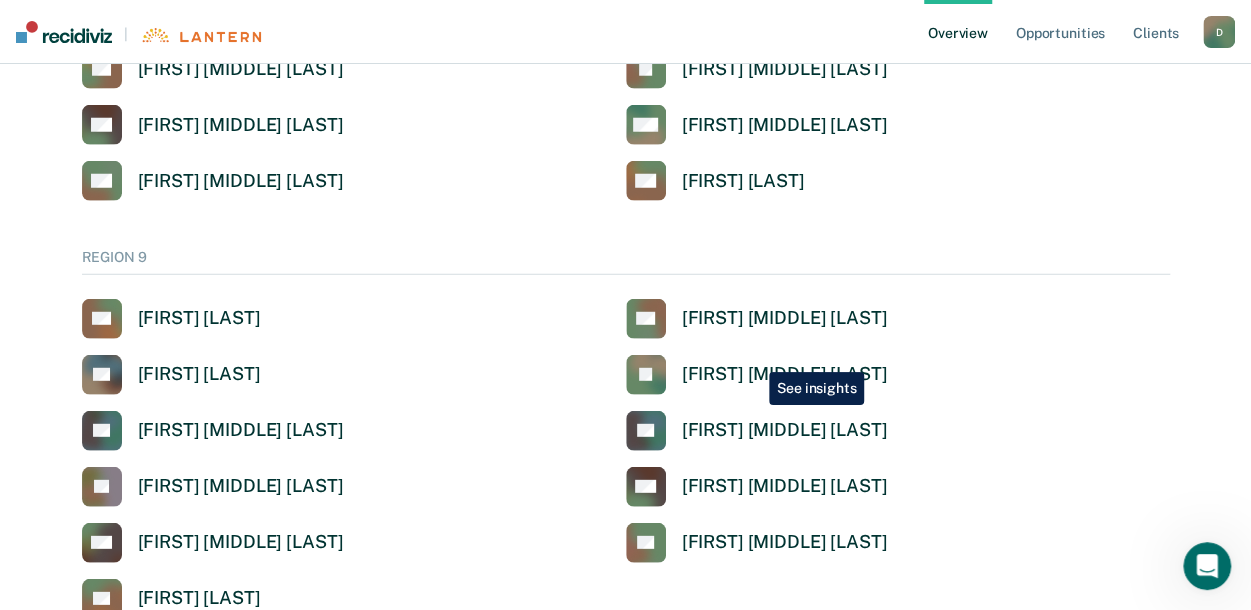 click on "JL [FIRST] [MIDDLE] [LAST]" at bounding box center (757, 375) 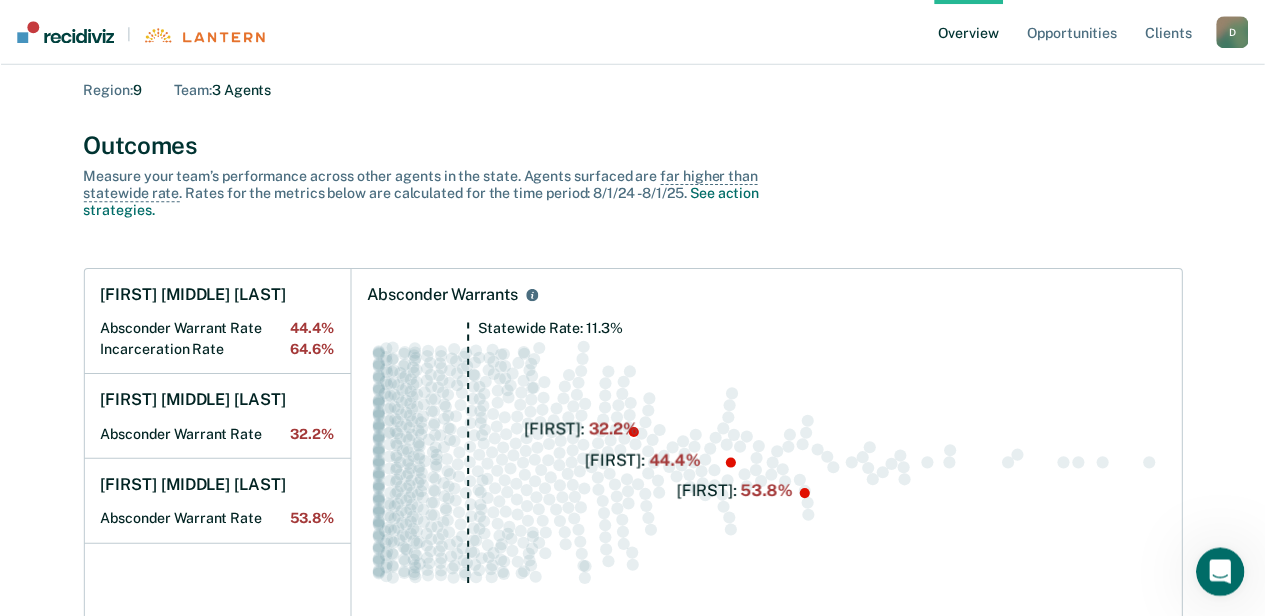scroll, scrollTop: 0, scrollLeft: 0, axis: both 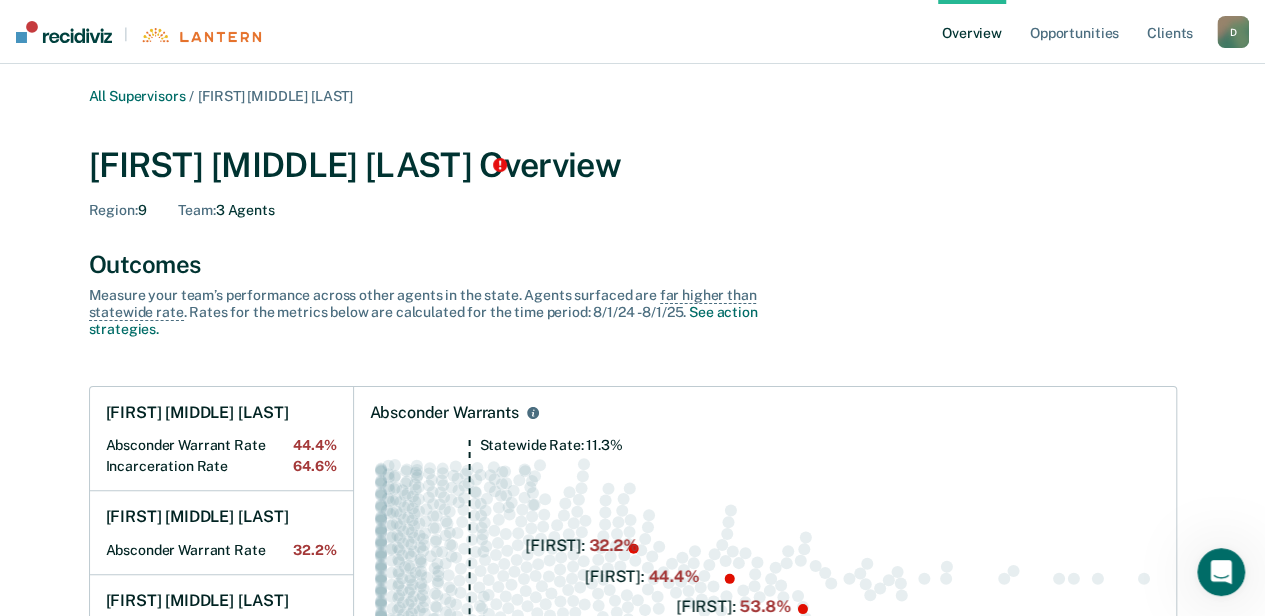 click on "Overview" at bounding box center (972, 32) 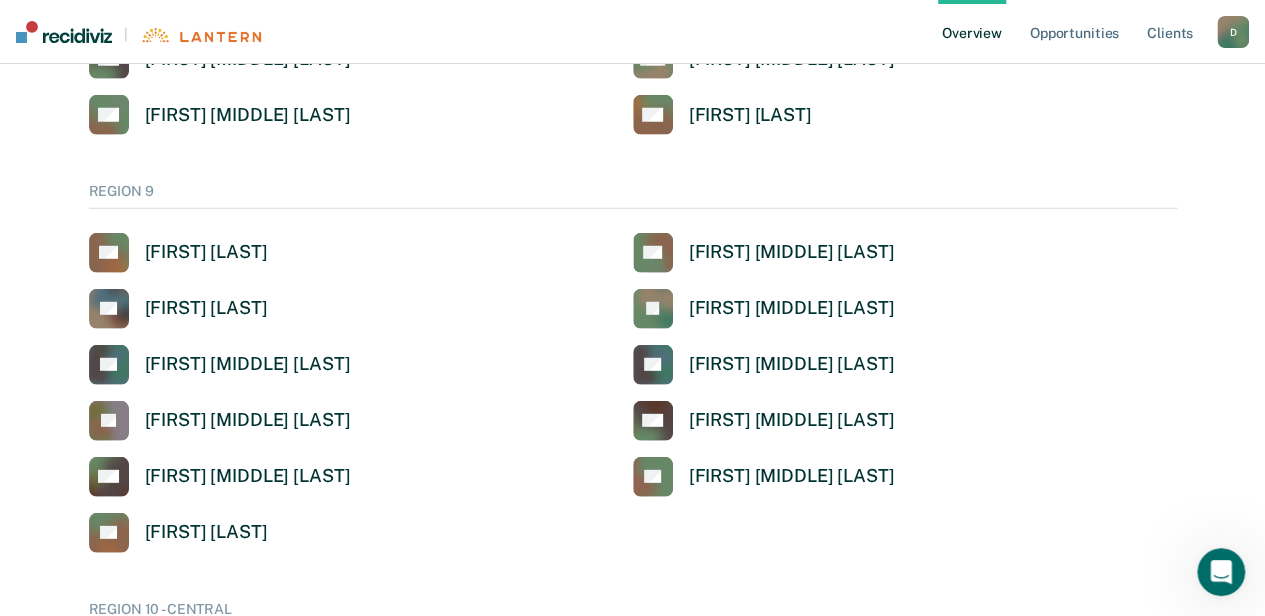 scroll, scrollTop: 2700, scrollLeft: 0, axis: vertical 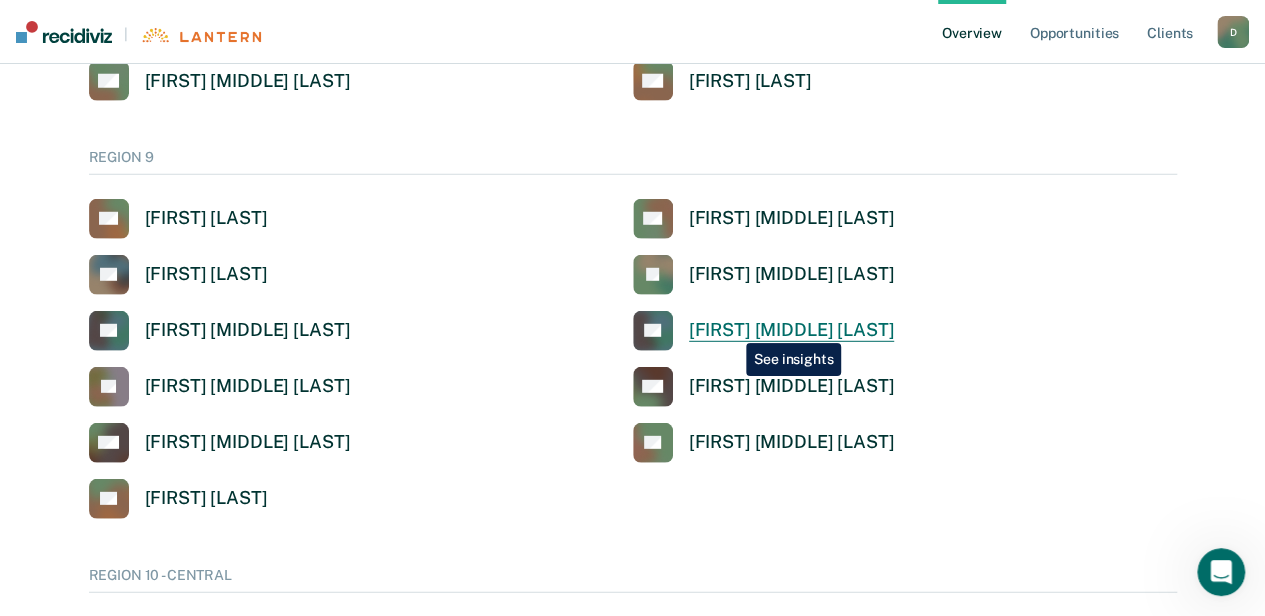 click on "[FIRST] [MIDDLE] [LAST]" at bounding box center (792, 330) 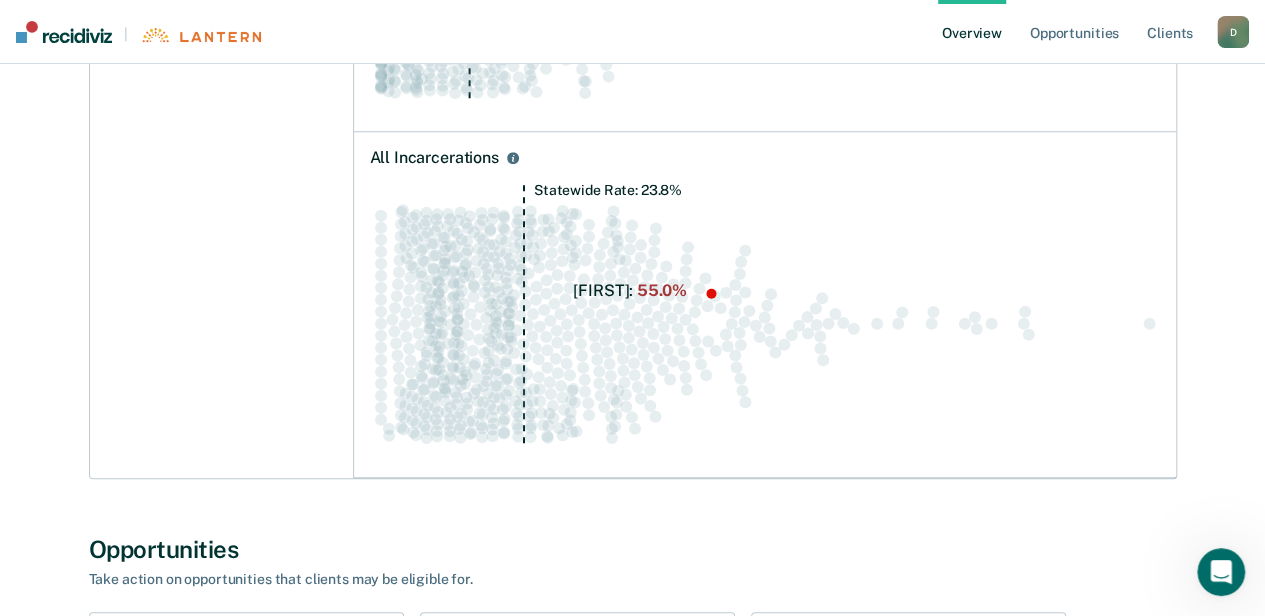 scroll, scrollTop: 1000, scrollLeft: 0, axis: vertical 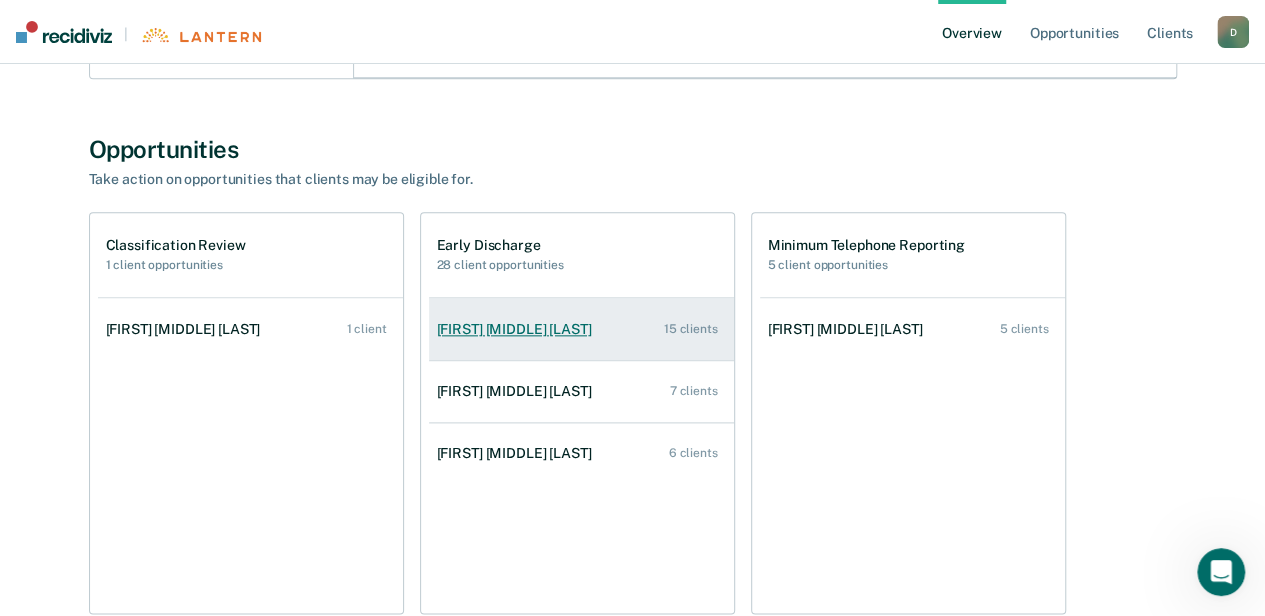 click on "15 clients" at bounding box center (691, 329) 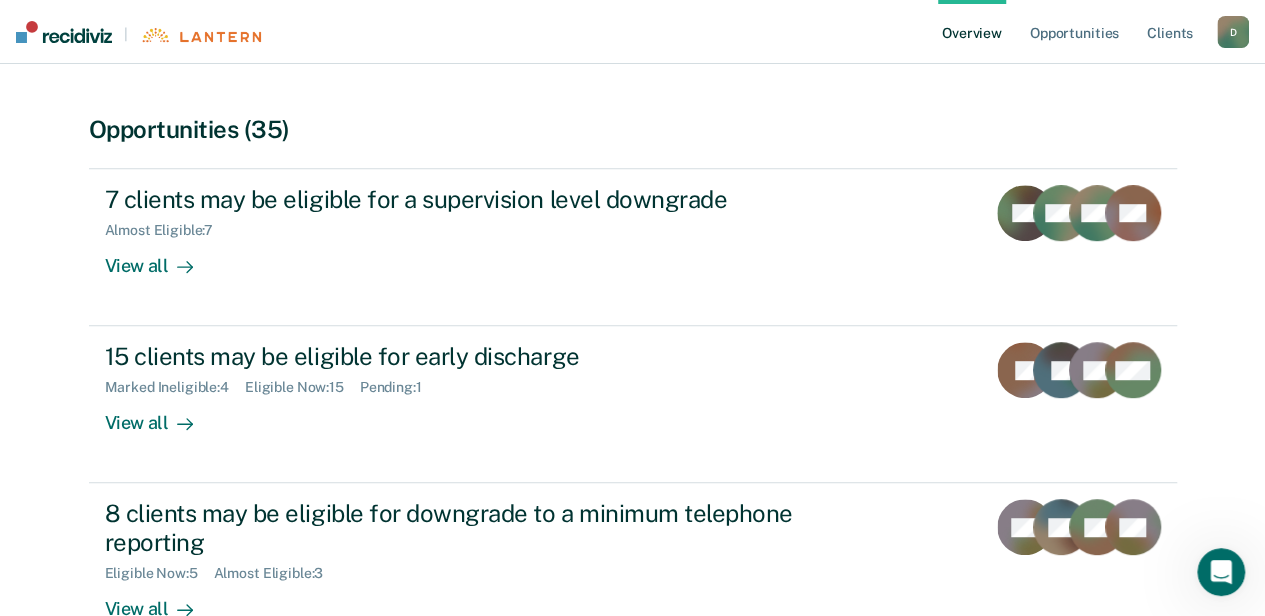 scroll, scrollTop: 400, scrollLeft: 0, axis: vertical 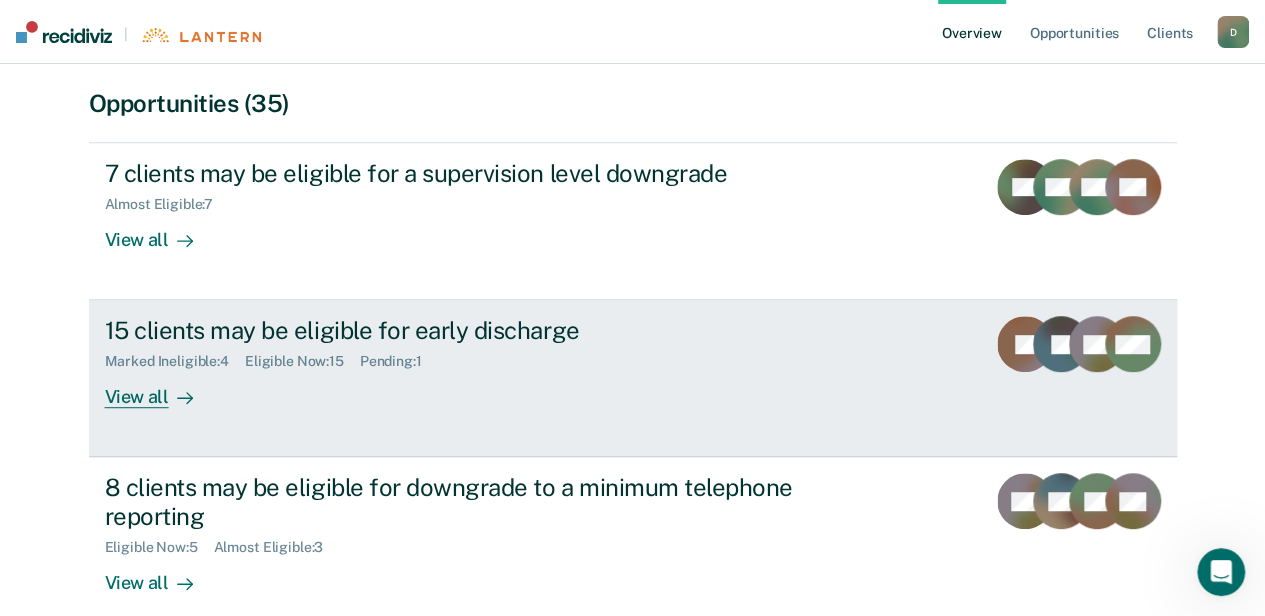 click on "View all" at bounding box center (161, 389) 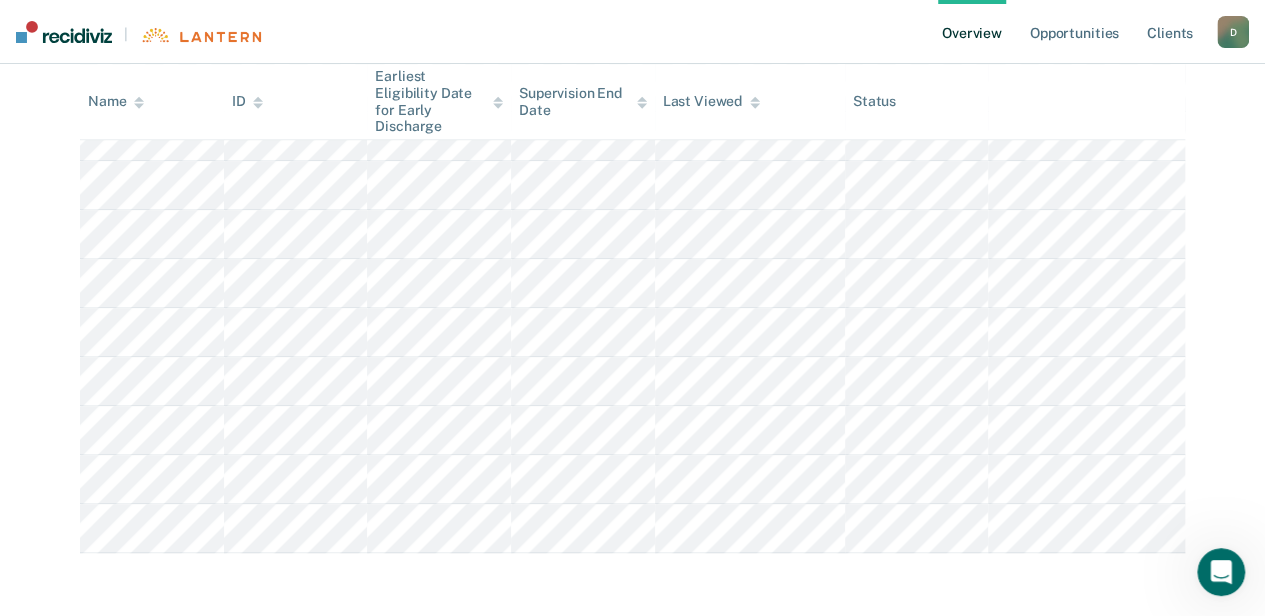 scroll, scrollTop: 0, scrollLeft: 0, axis: both 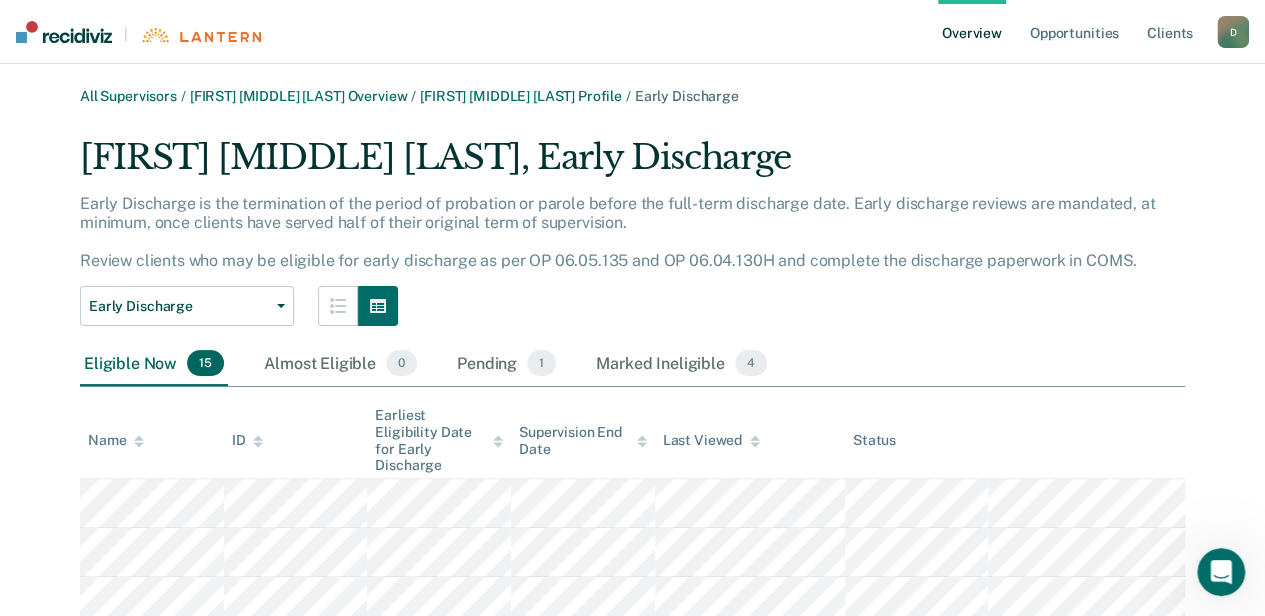 click on "Overview" at bounding box center [972, 32] 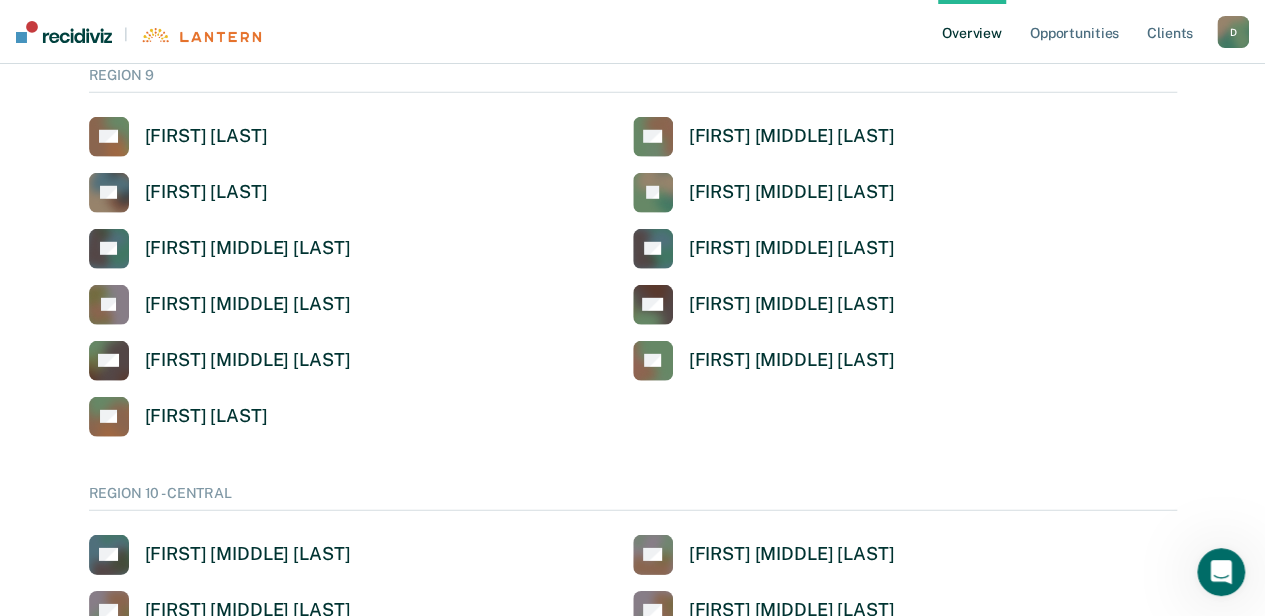 scroll, scrollTop: 2800, scrollLeft: 0, axis: vertical 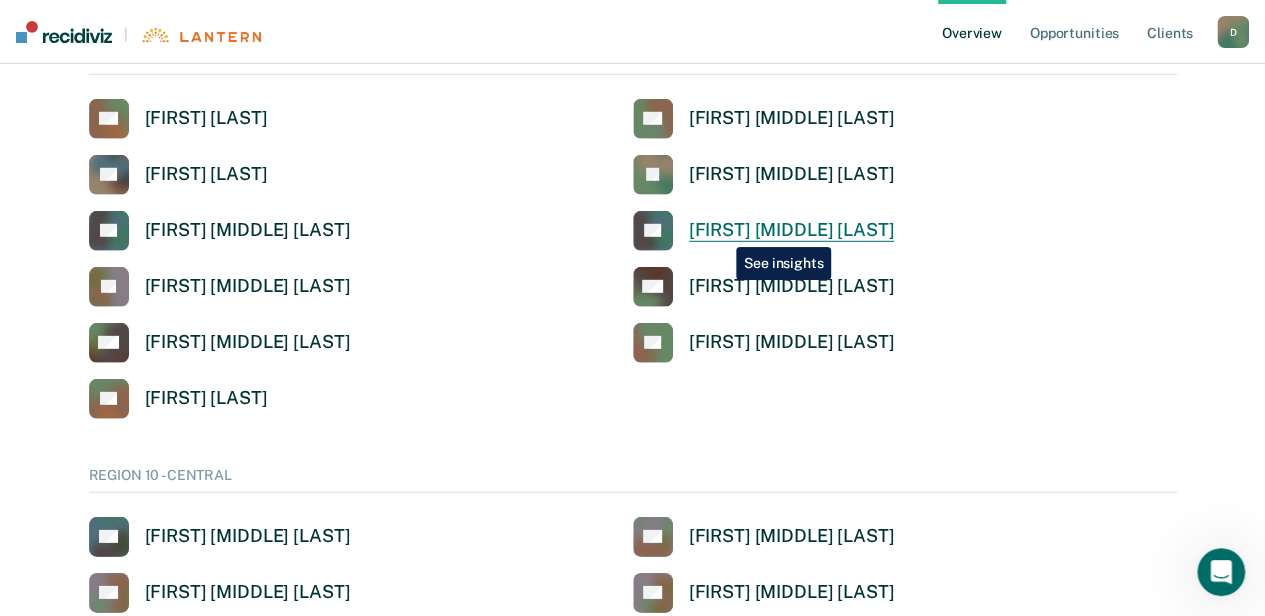 click on "[FIRST] [MIDDLE] [LAST]" at bounding box center (792, 230) 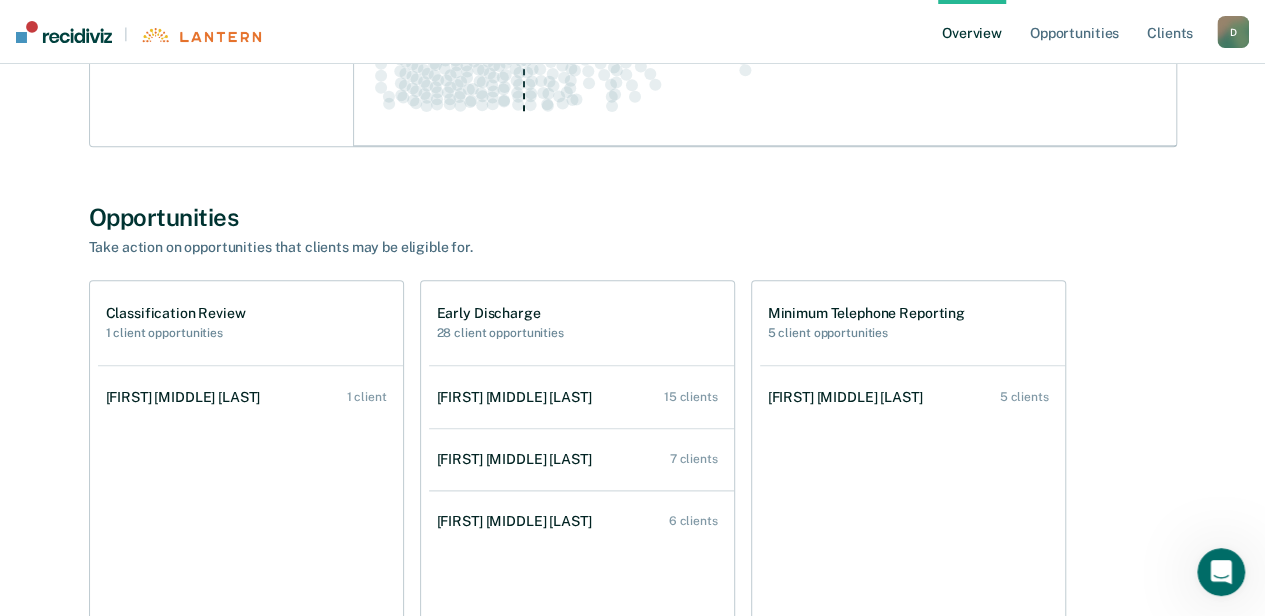 scroll, scrollTop: 1100, scrollLeft: 0, axis: vertical 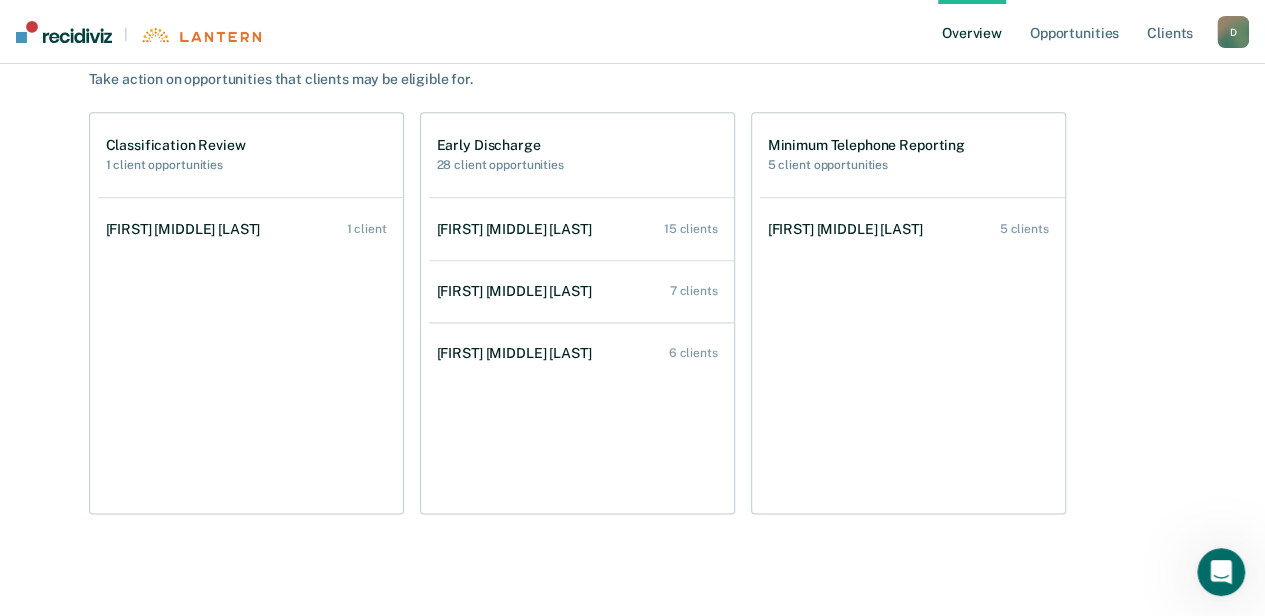 click on "Overview" at bounding box center [972, 32] 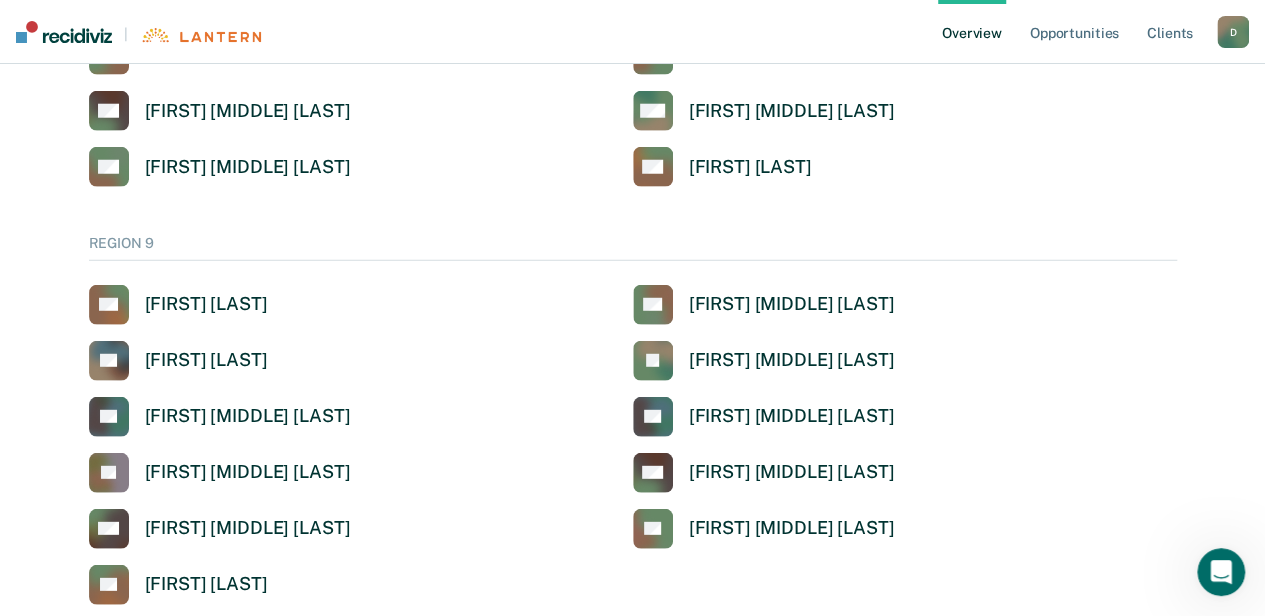 scroll, scrollTop: 2800, scrollLeft: 0, axis: vertical 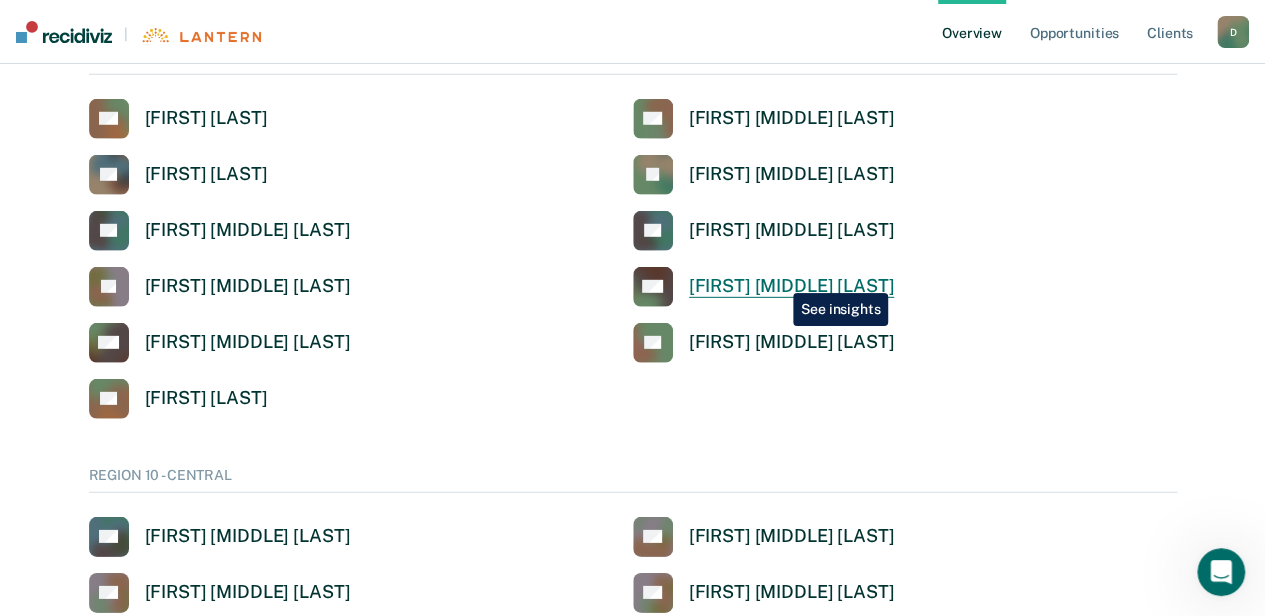 click on "[FIRST] [MIDDLE] [LAST]" at bounding box center (792, 286) 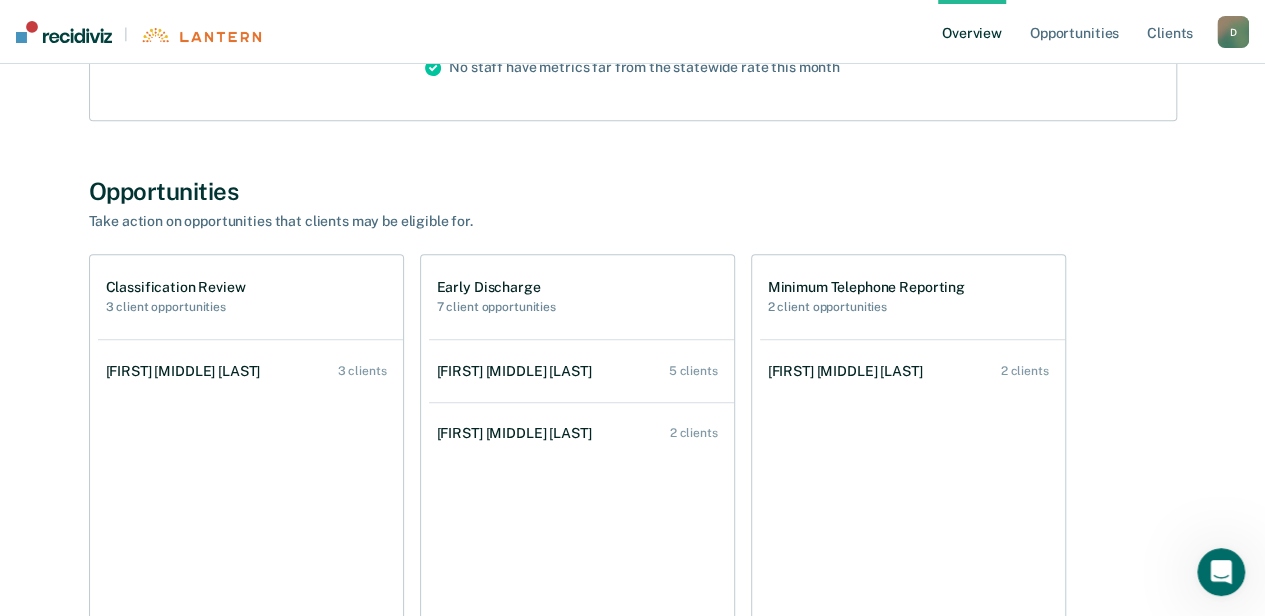 scroll, scrollTop: 400, scrollLeft: 0, axis: vertical 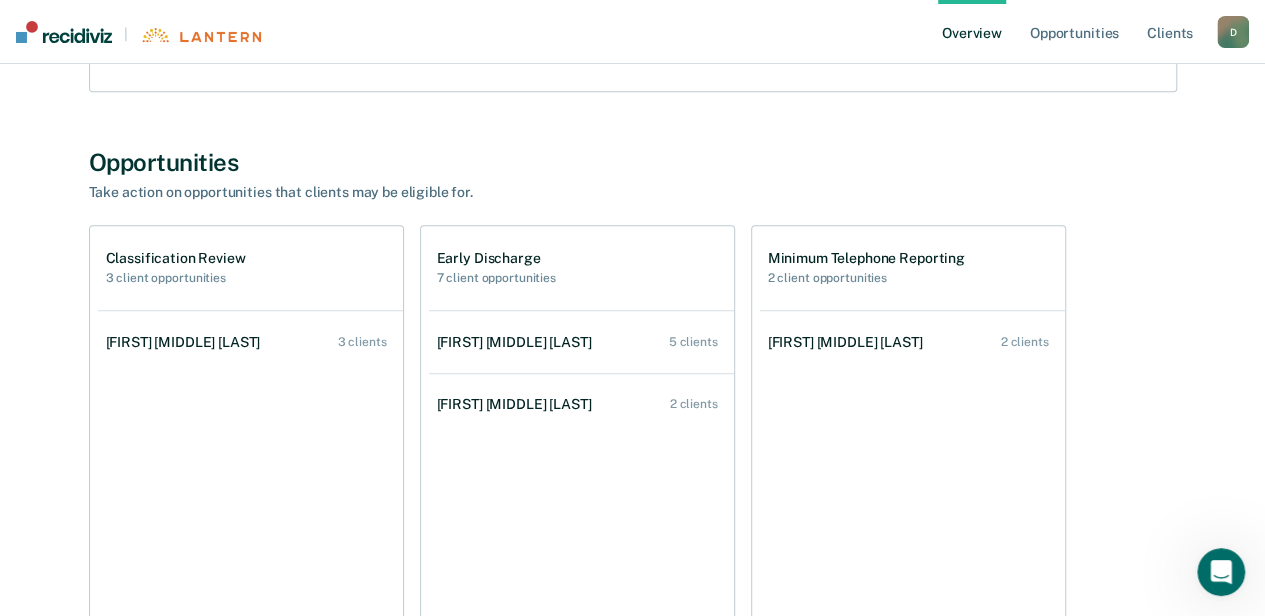 click on "Overview" at bounding box center (972, 32) 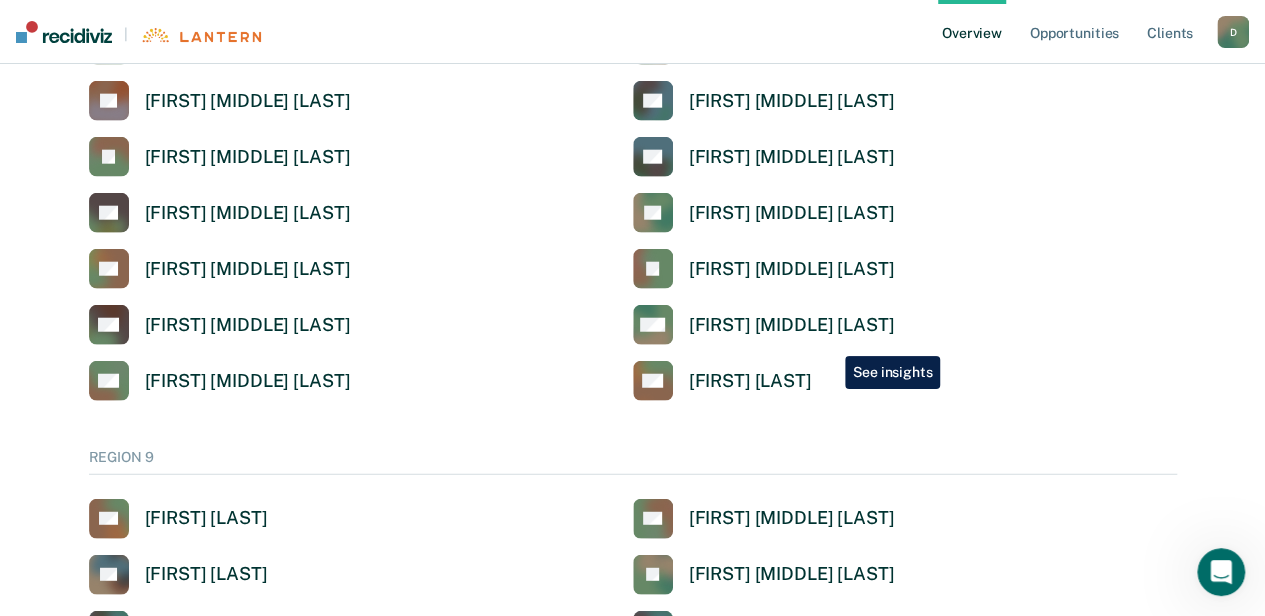 scroll, scrollTop: 2800, scrollLeft: 0, axis: vertical 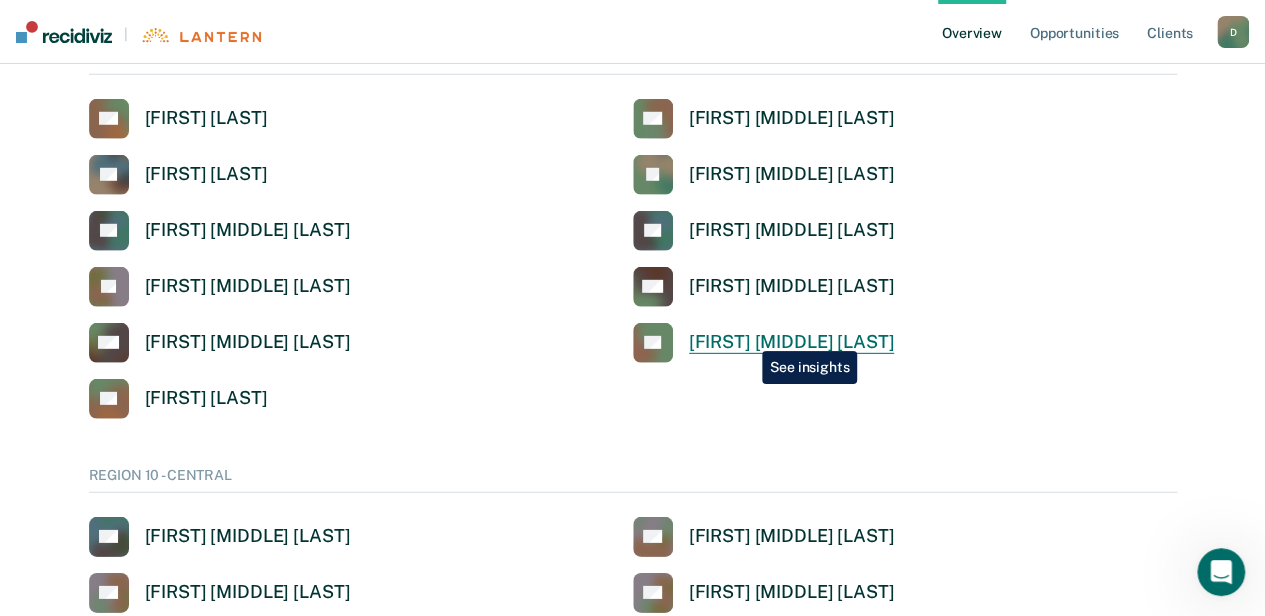 click on "[FIRST] [MIDDLE] [LAST]" at bounding box center [792, 342] 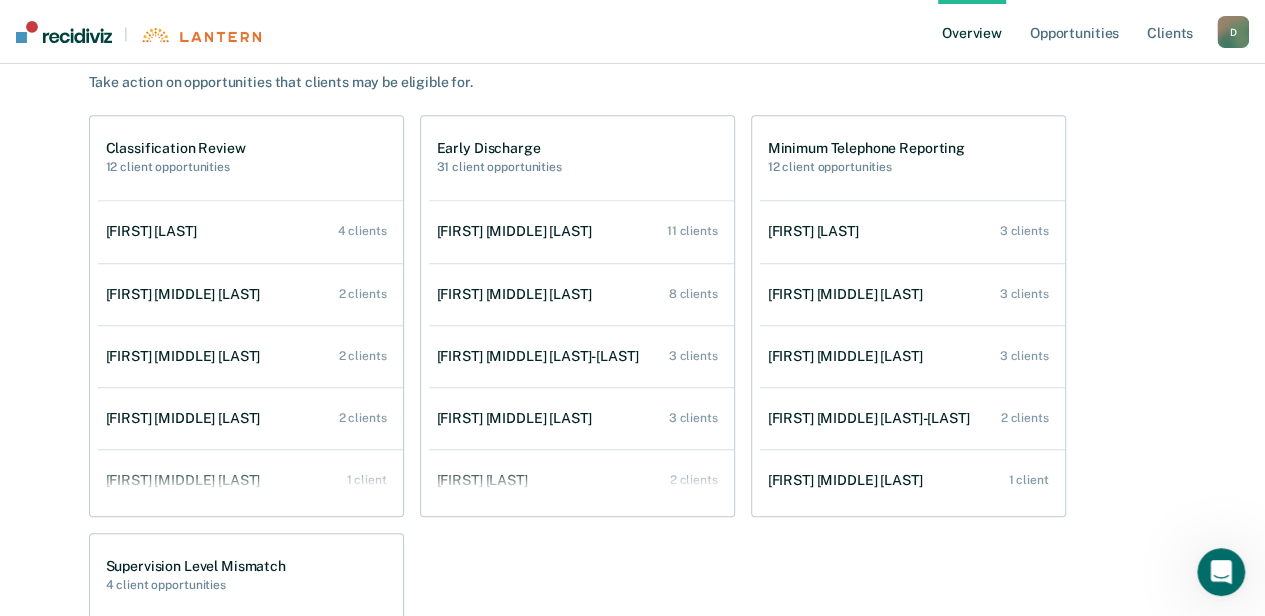 scroll, scrollTop: 800, scrollLeft: 0, axis: vertical 